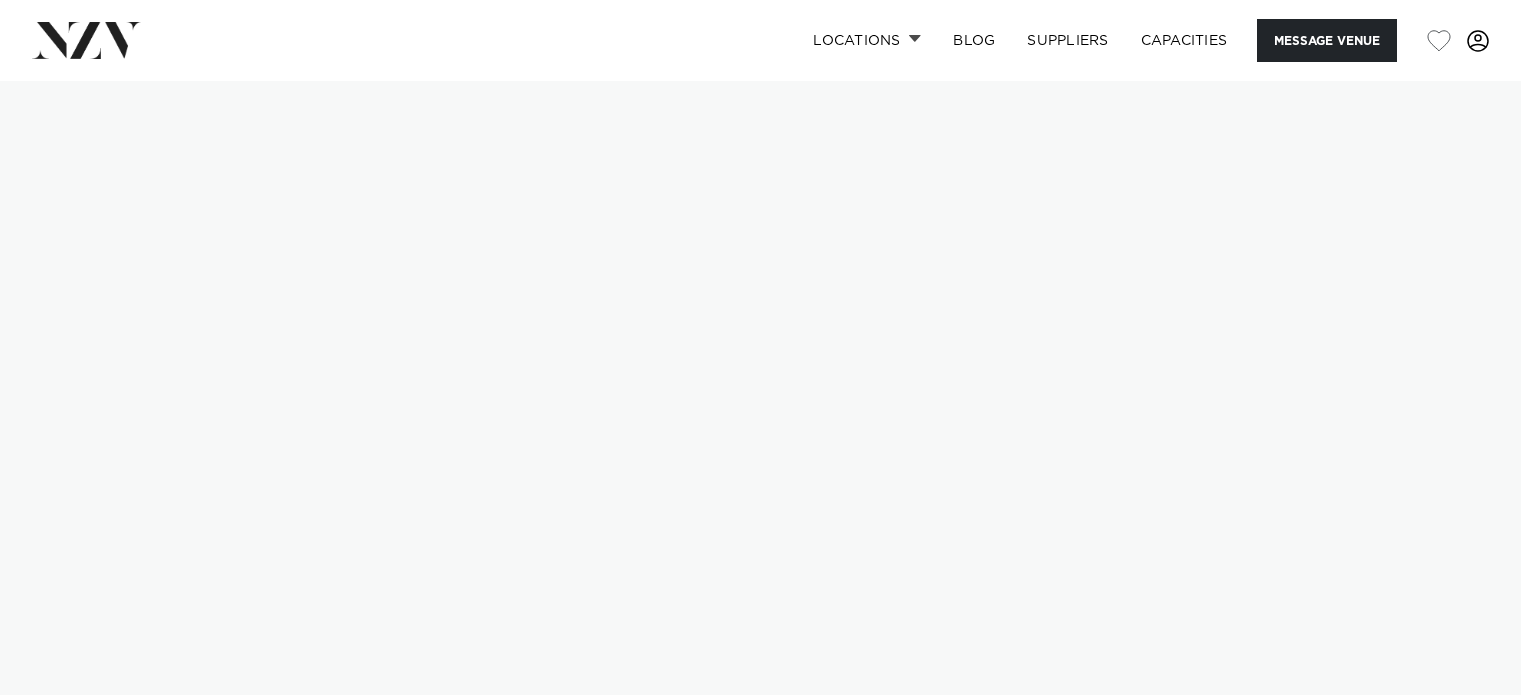 scroll, scrollTop: 0, scrollLeft: 0, axis: both 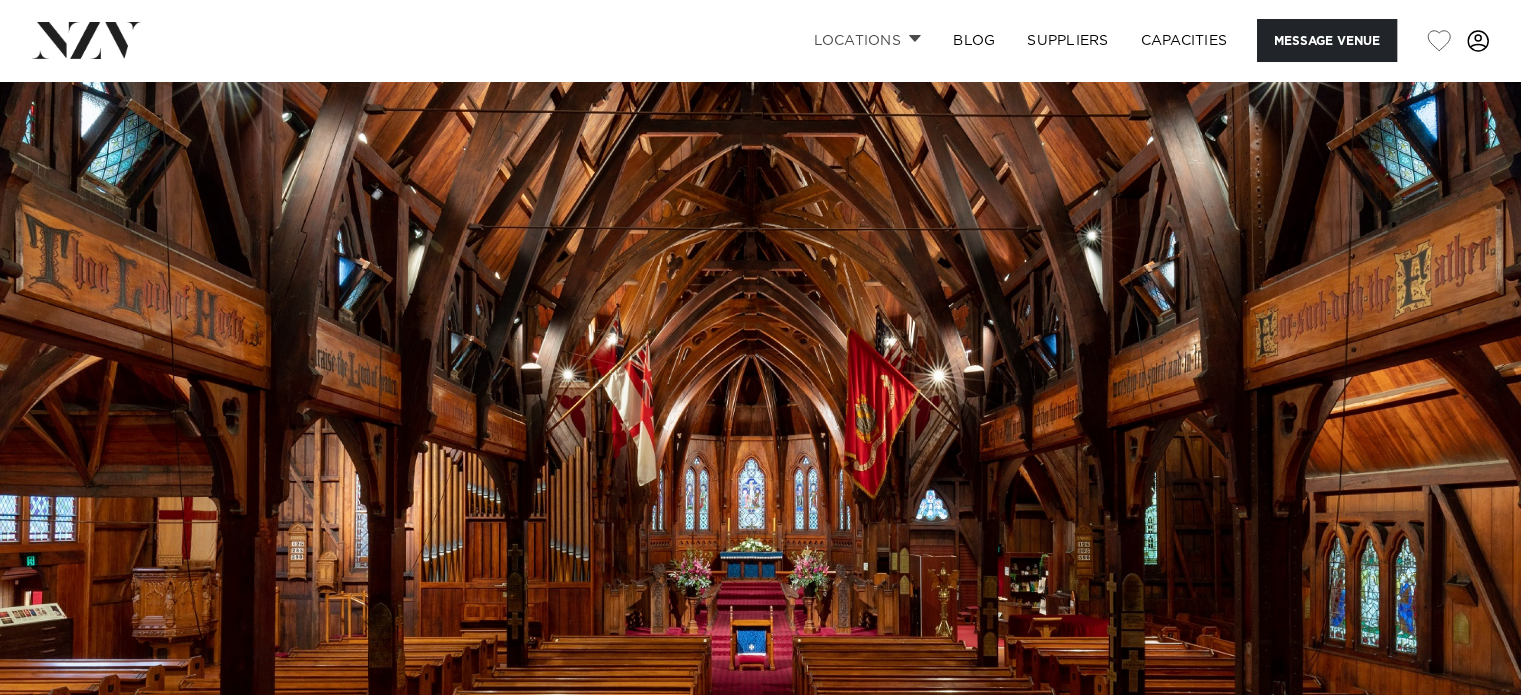 click on "Locations" at bounding box center [867, 40] 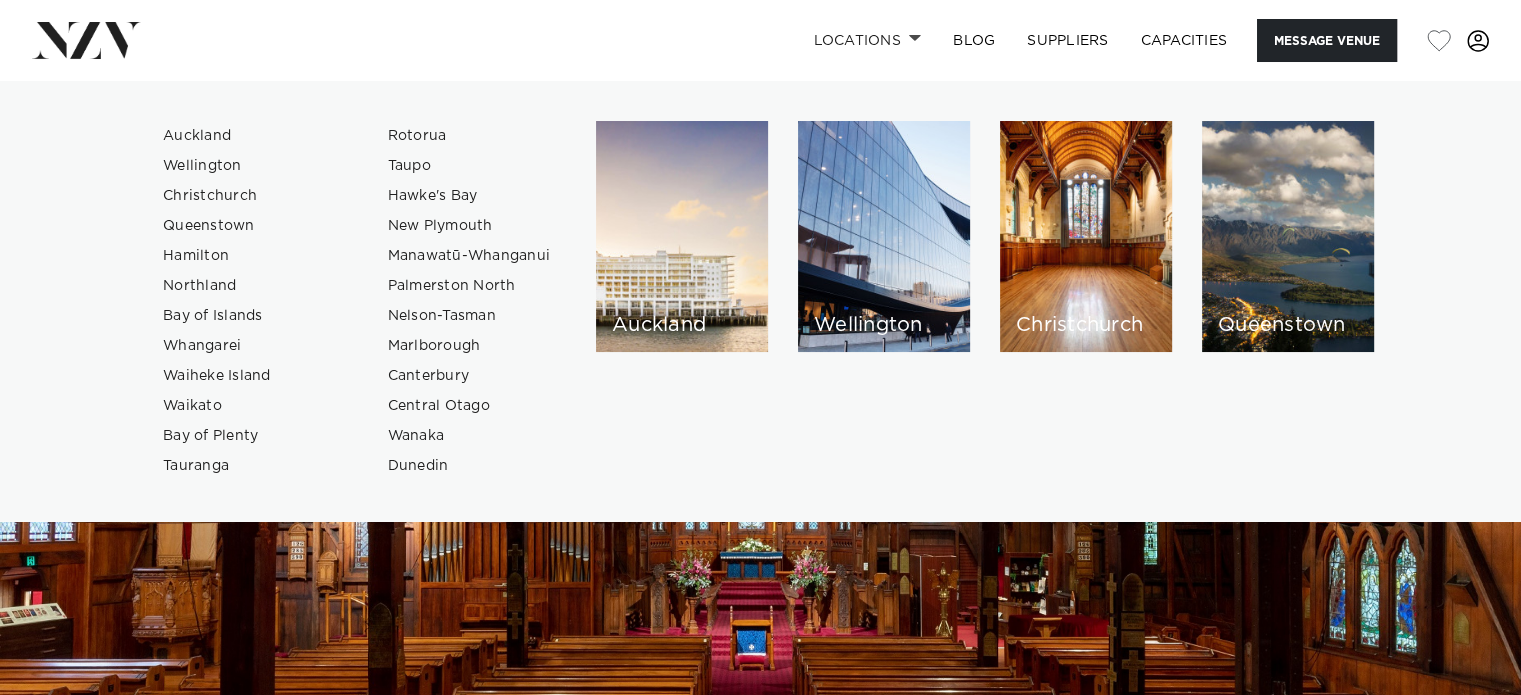 click at bounding box center [915, 38] 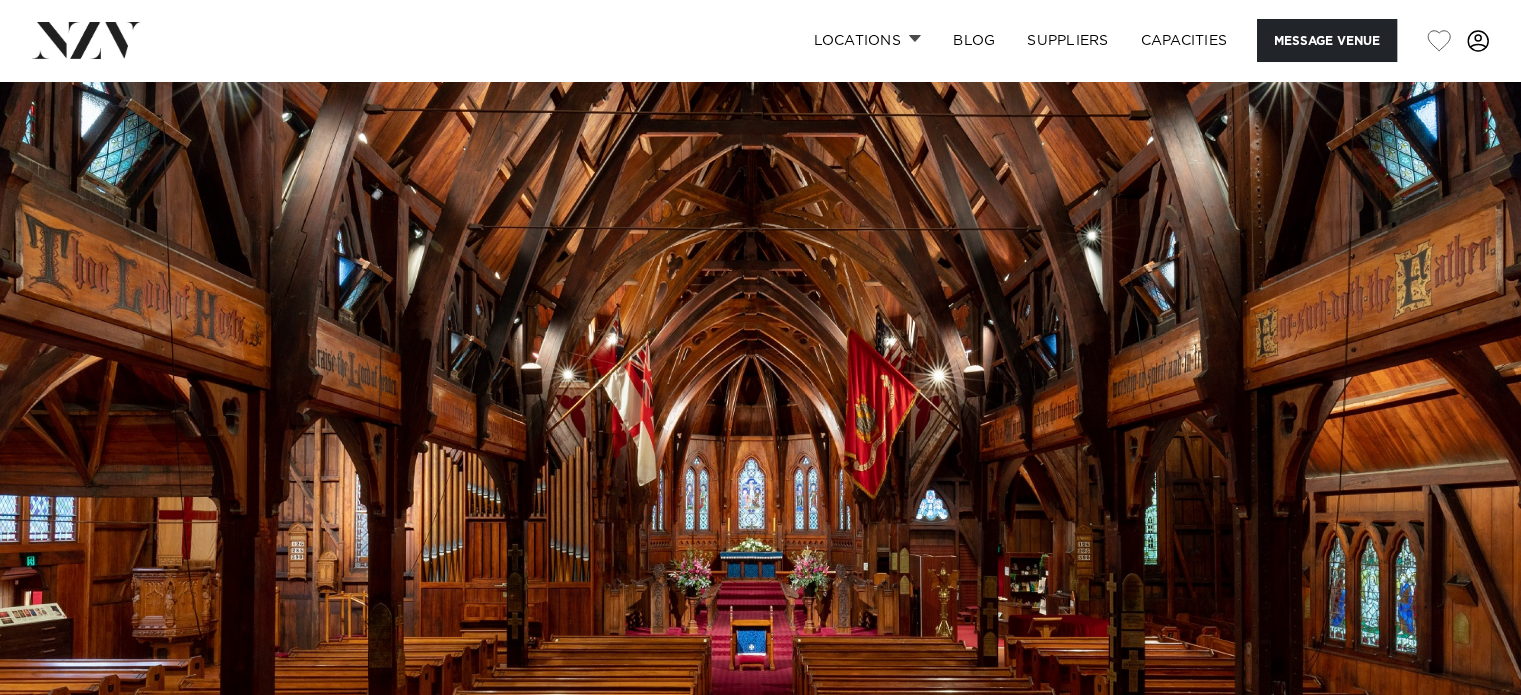 click at bounding box center [1478, 41] 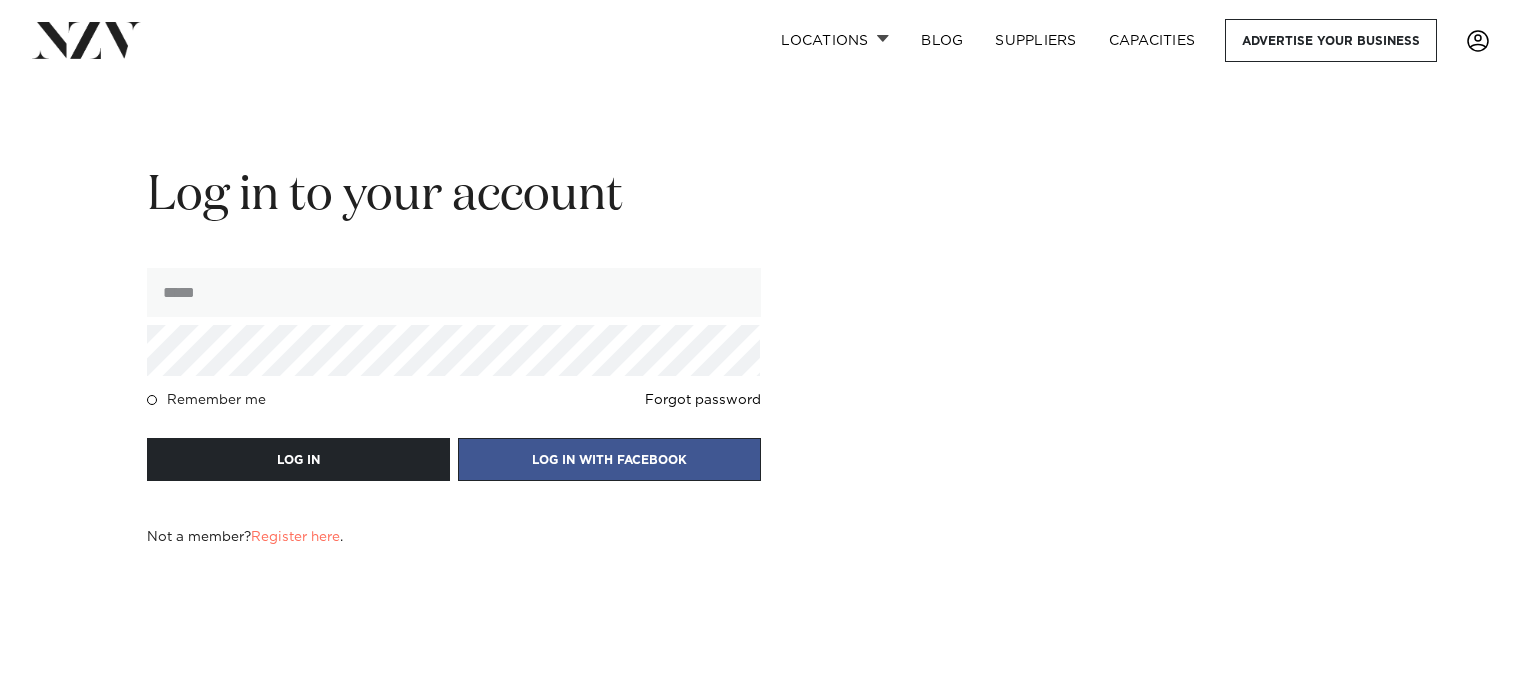 scroll, scrollTop: 0, scrollLeft: 0, axis: both 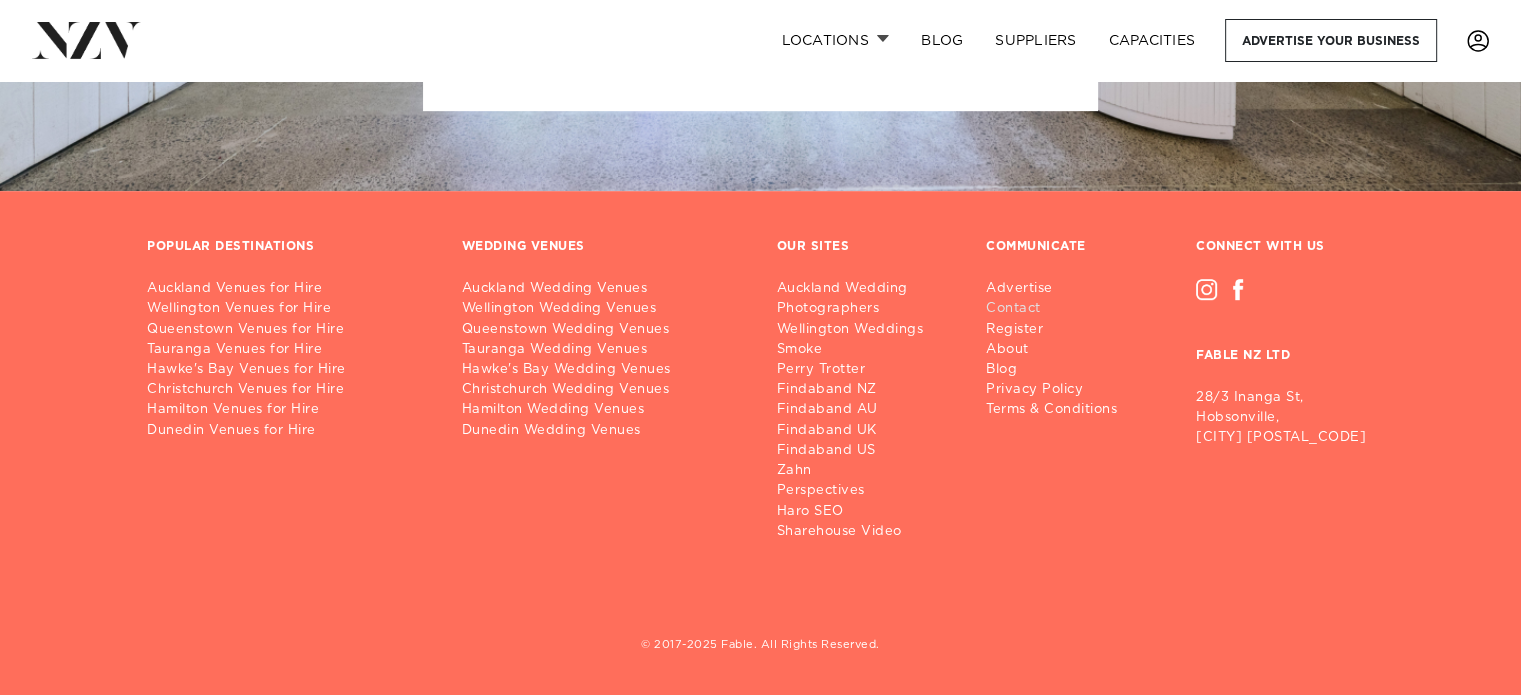 click on "Contact" at bounding box center [1059, 309] 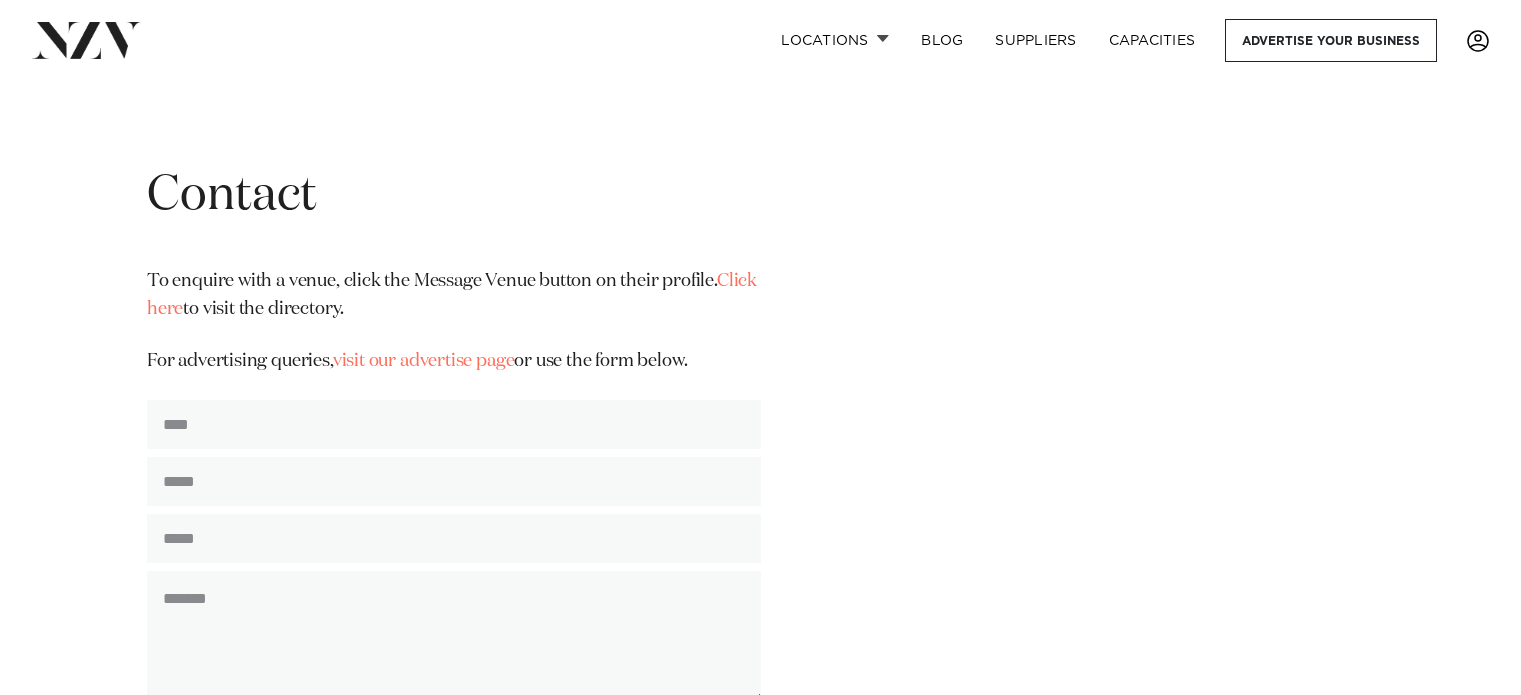 scroll, scrollTop: 0, scrollLeft: 0, axis: both 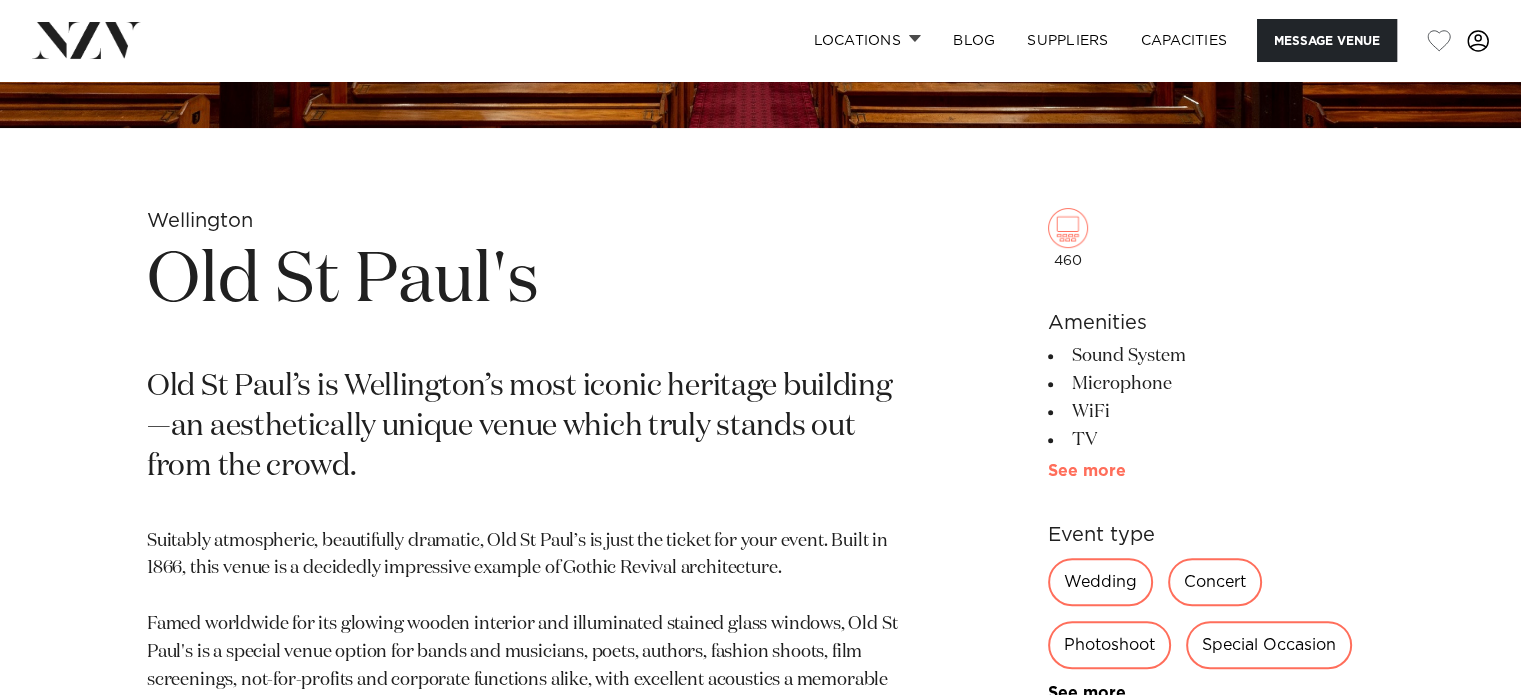 click on "See more" at bounding box center (1126, 471) 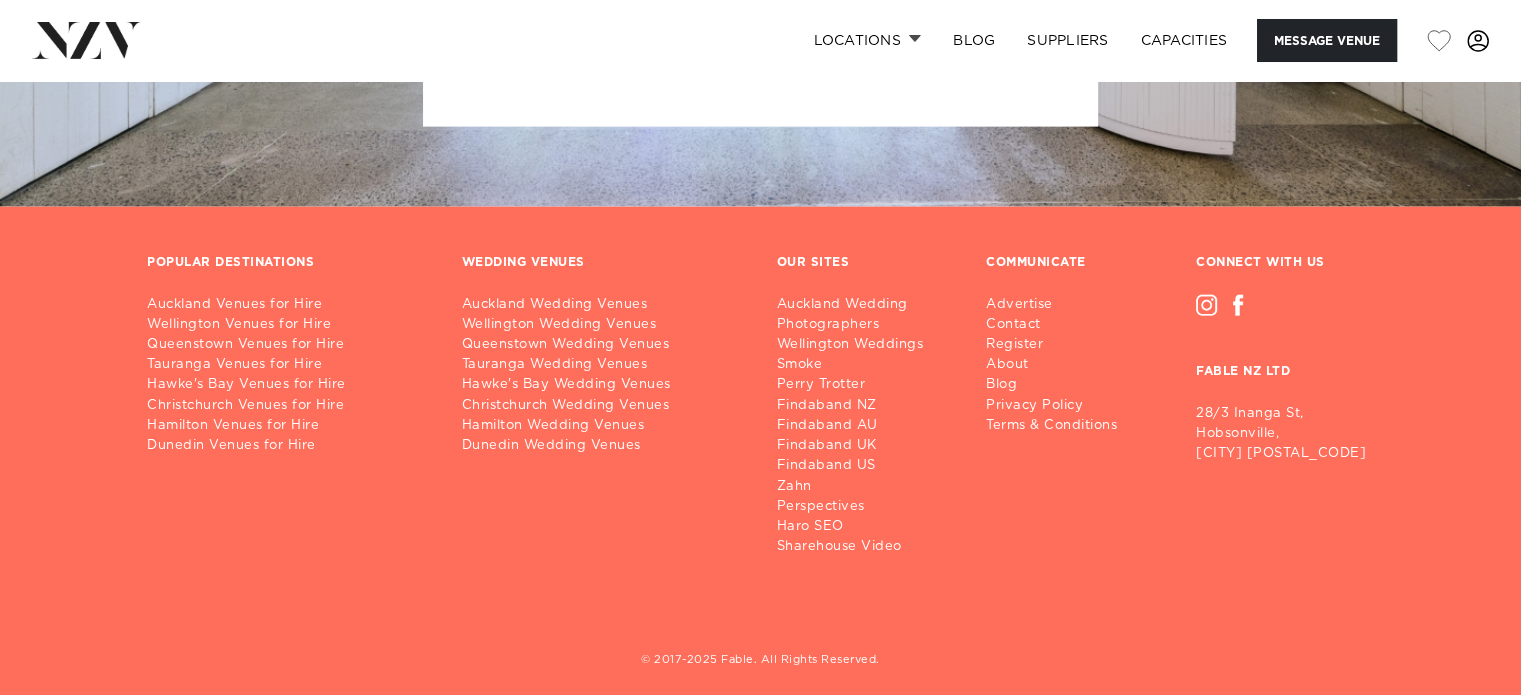 scroll, scrollTop: 4590, scrollLeft: 0, axis: vertical 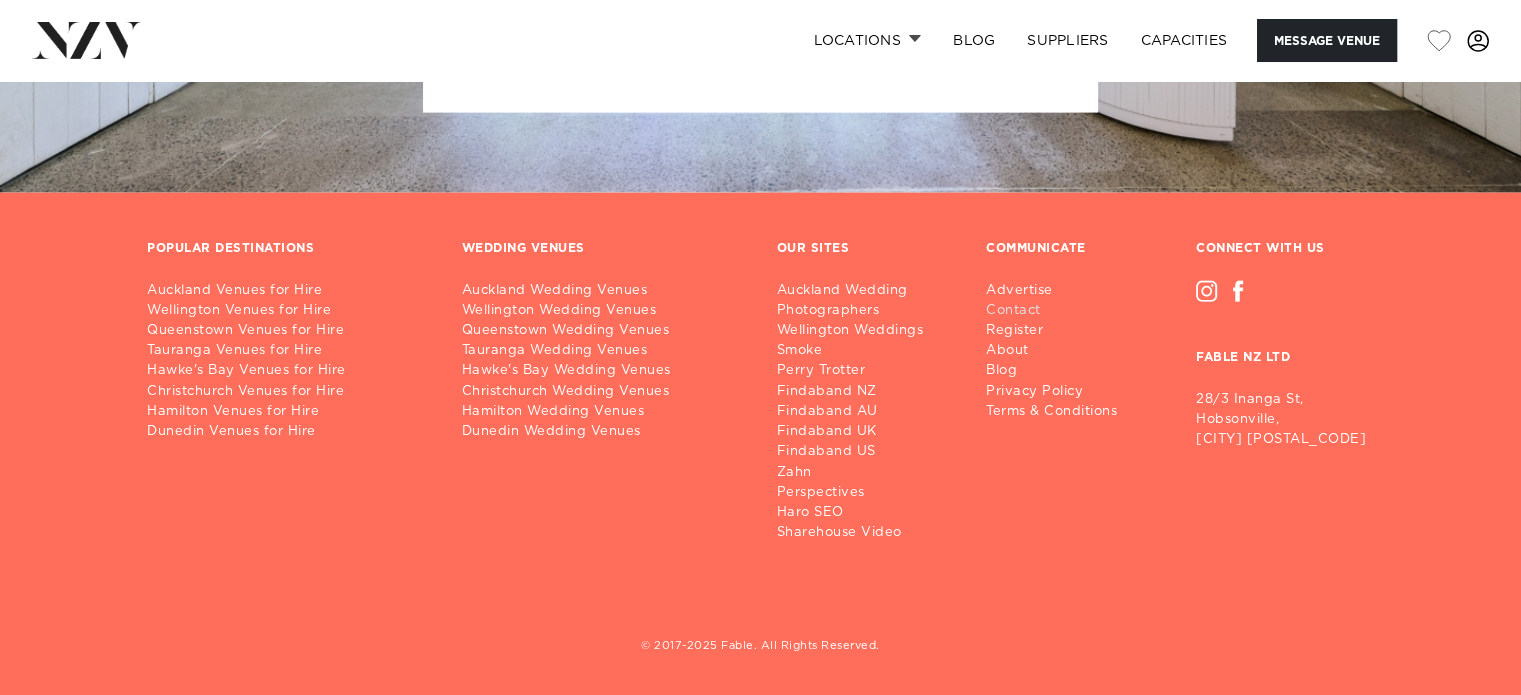 click on "Contact" at bounding box center (1059, 311) 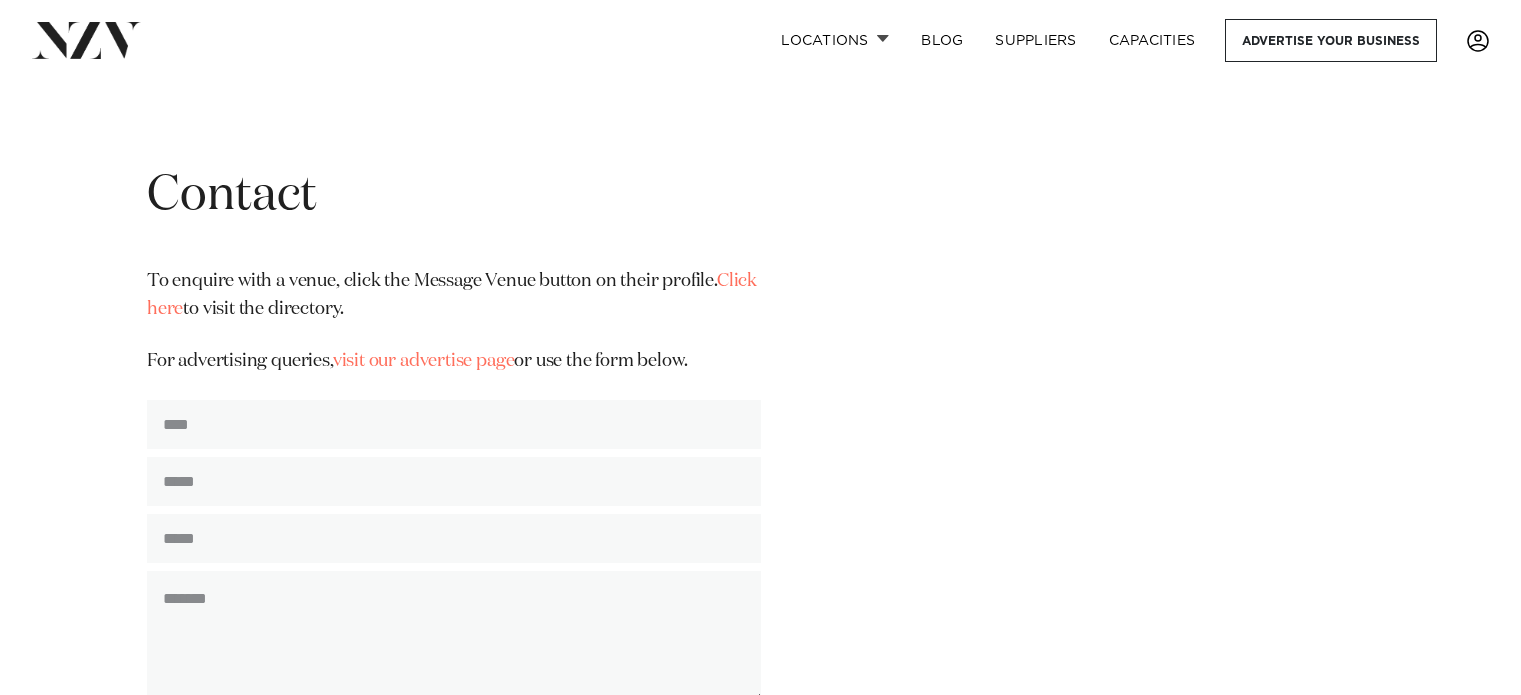scroll, scrollTop: 0, scrollLeft: 0, axis: both 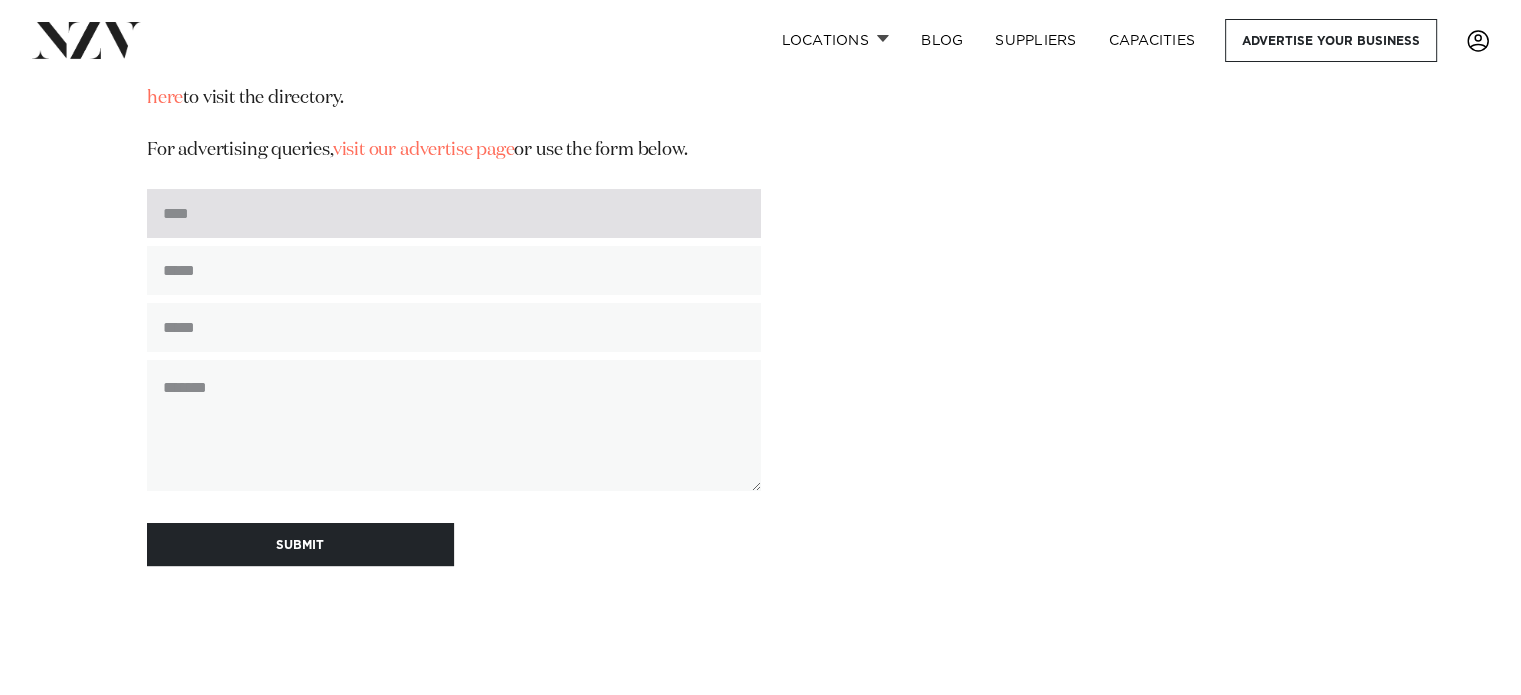 click at bounding box center [454, 213] 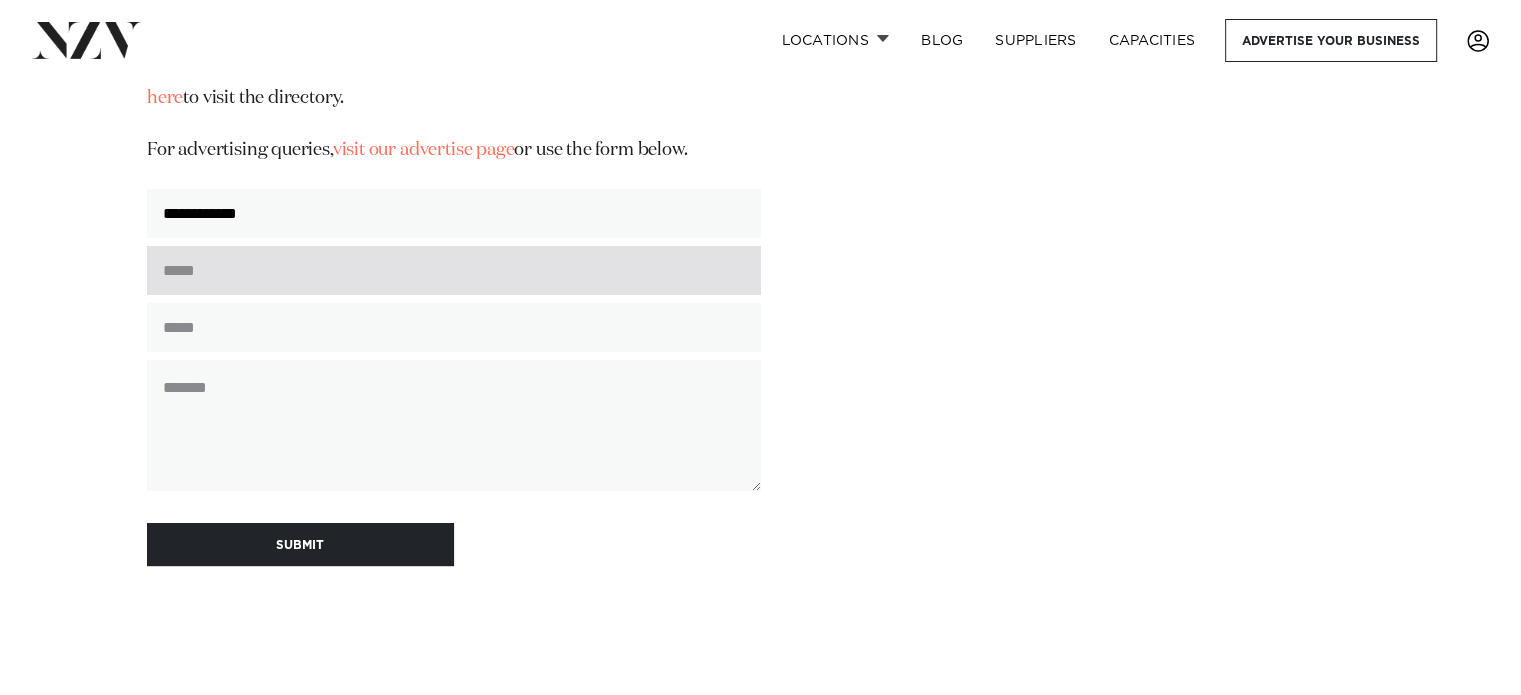 click at bounding box center (454, 270) 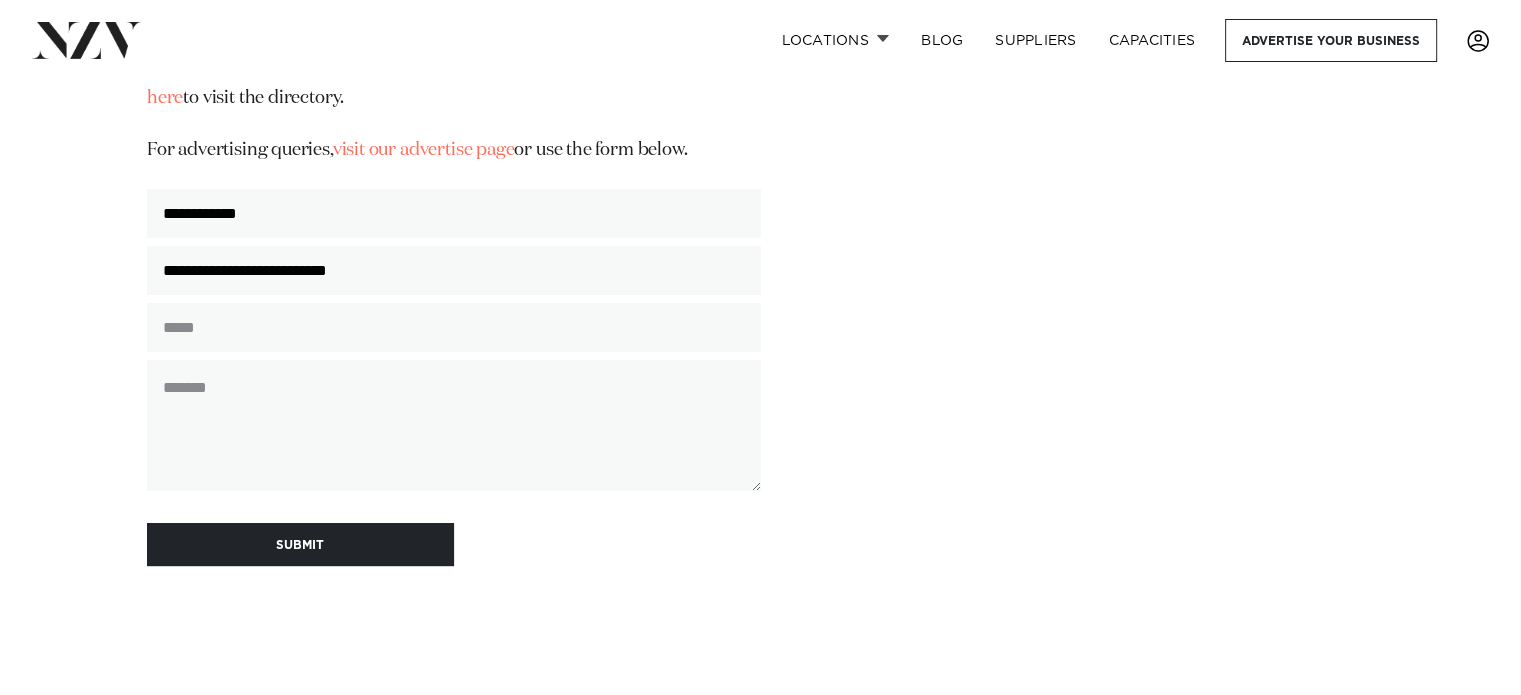 click at bounding box center [454, 331] 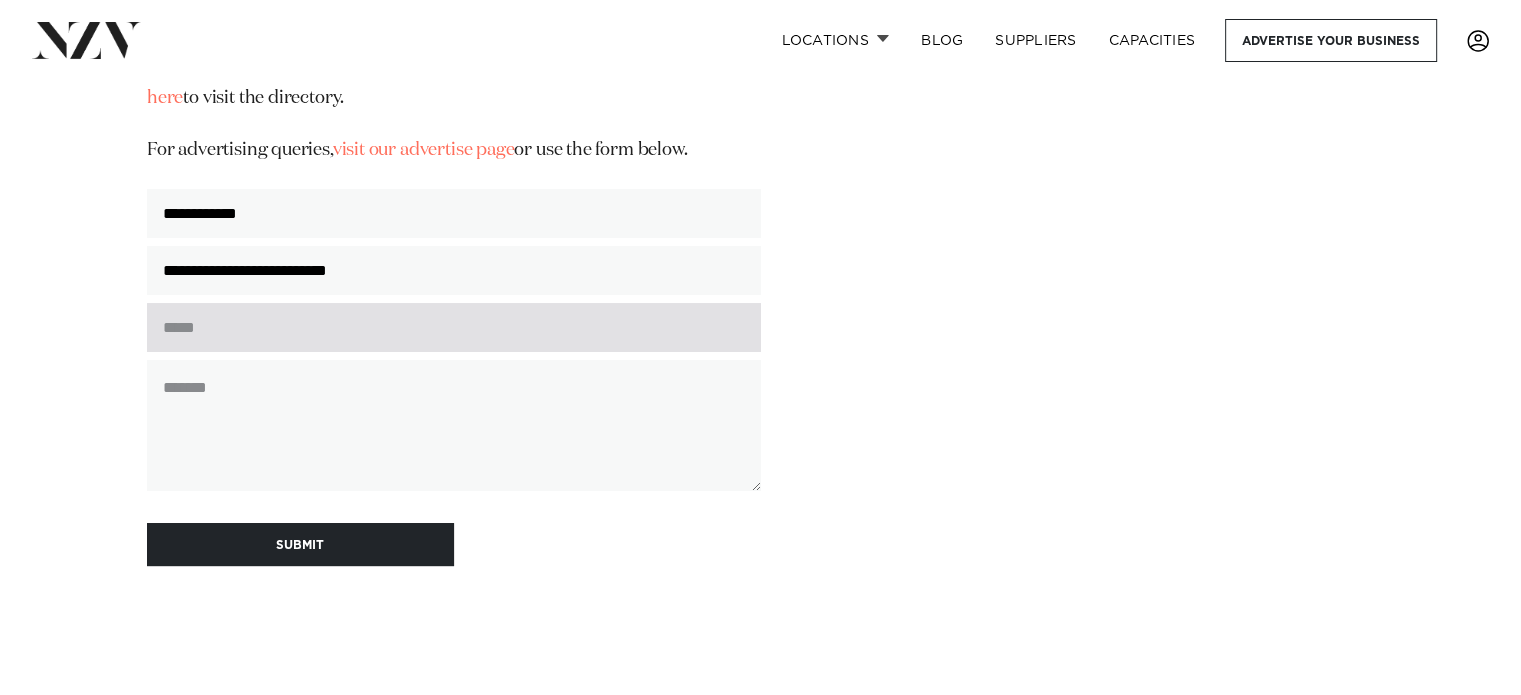 click at bounding box center (454, 327) 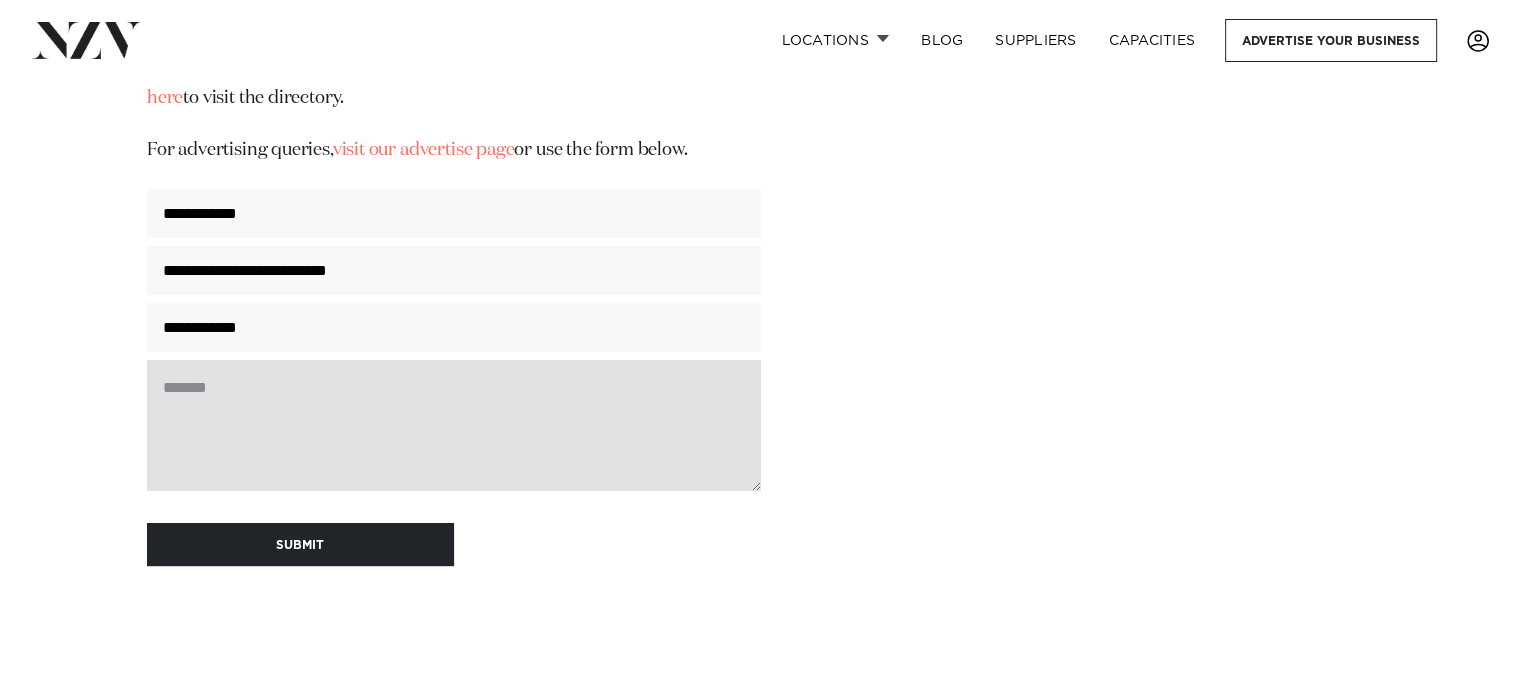 type on "**********" 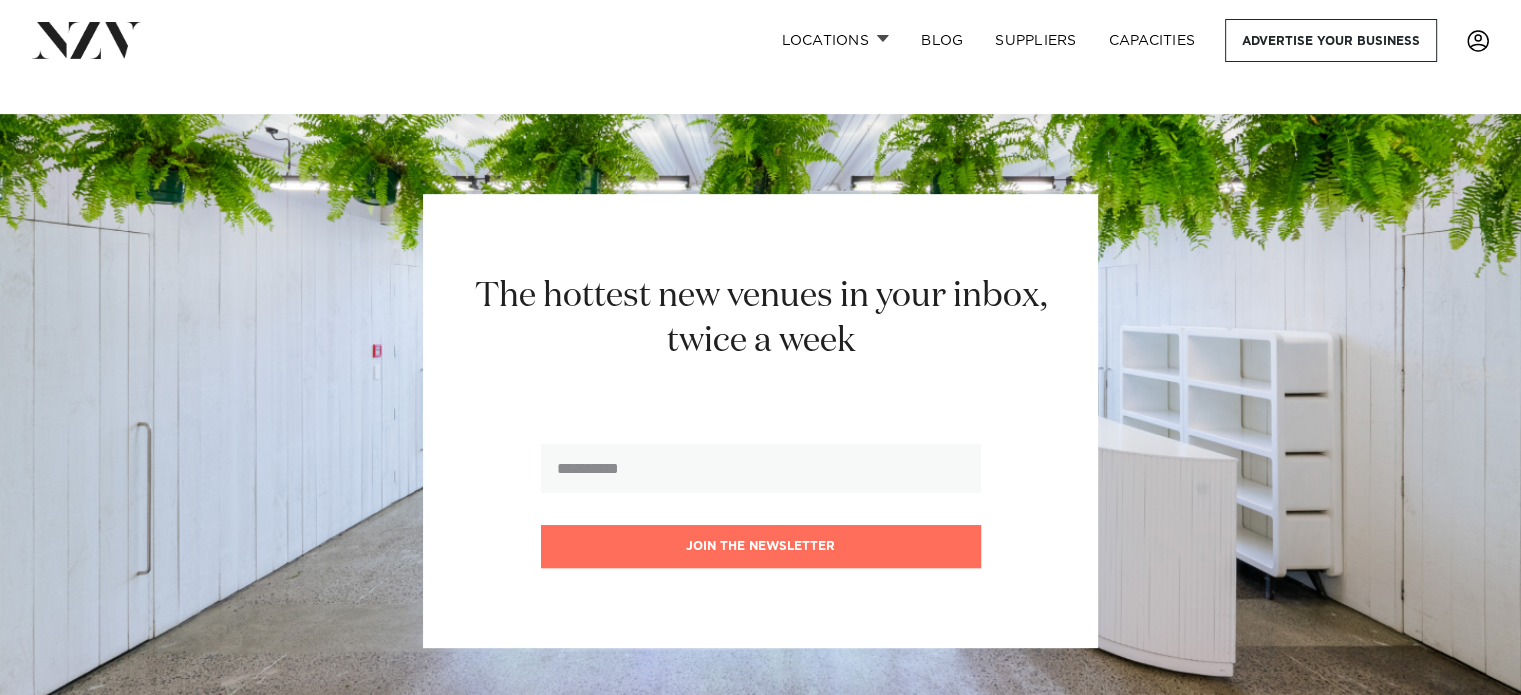 scroll, scrollTop: 166, scrollLeft: 0, axis: vertical 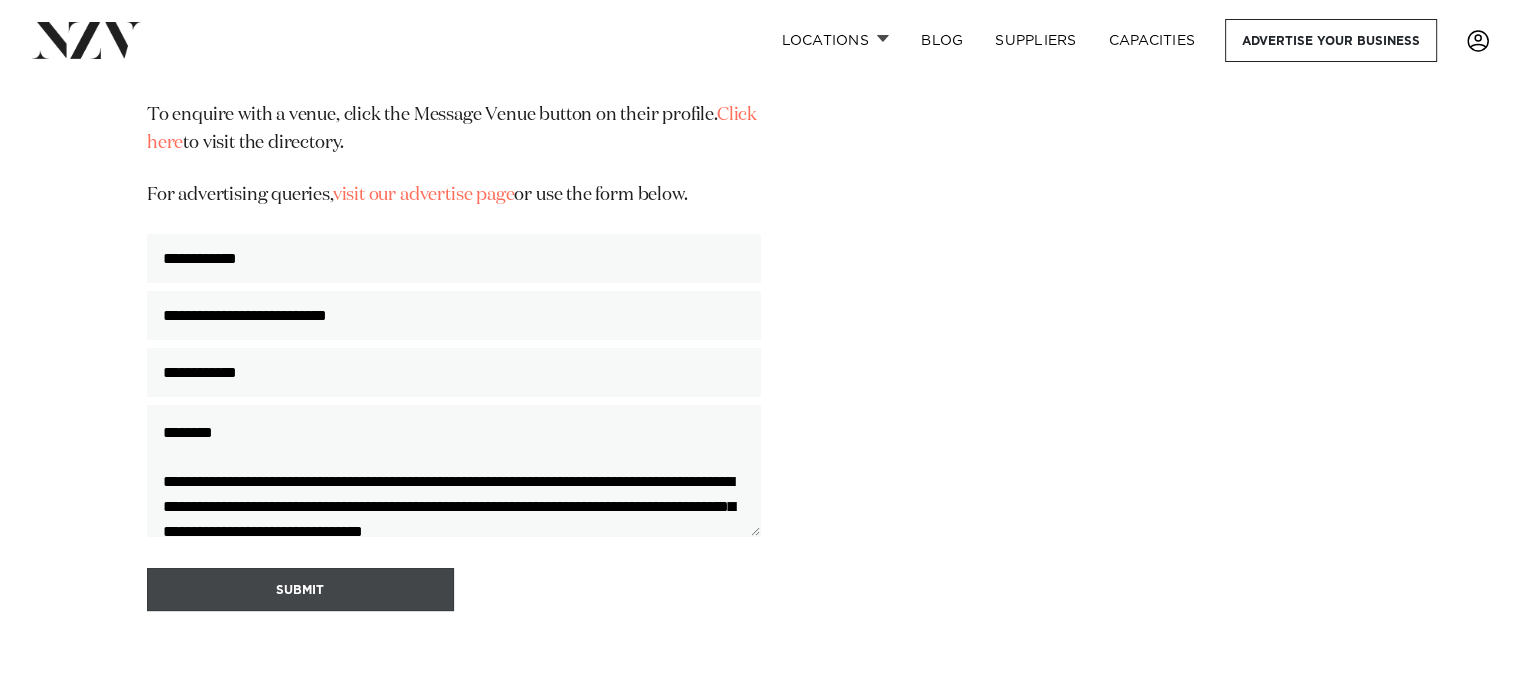 type on "**********" 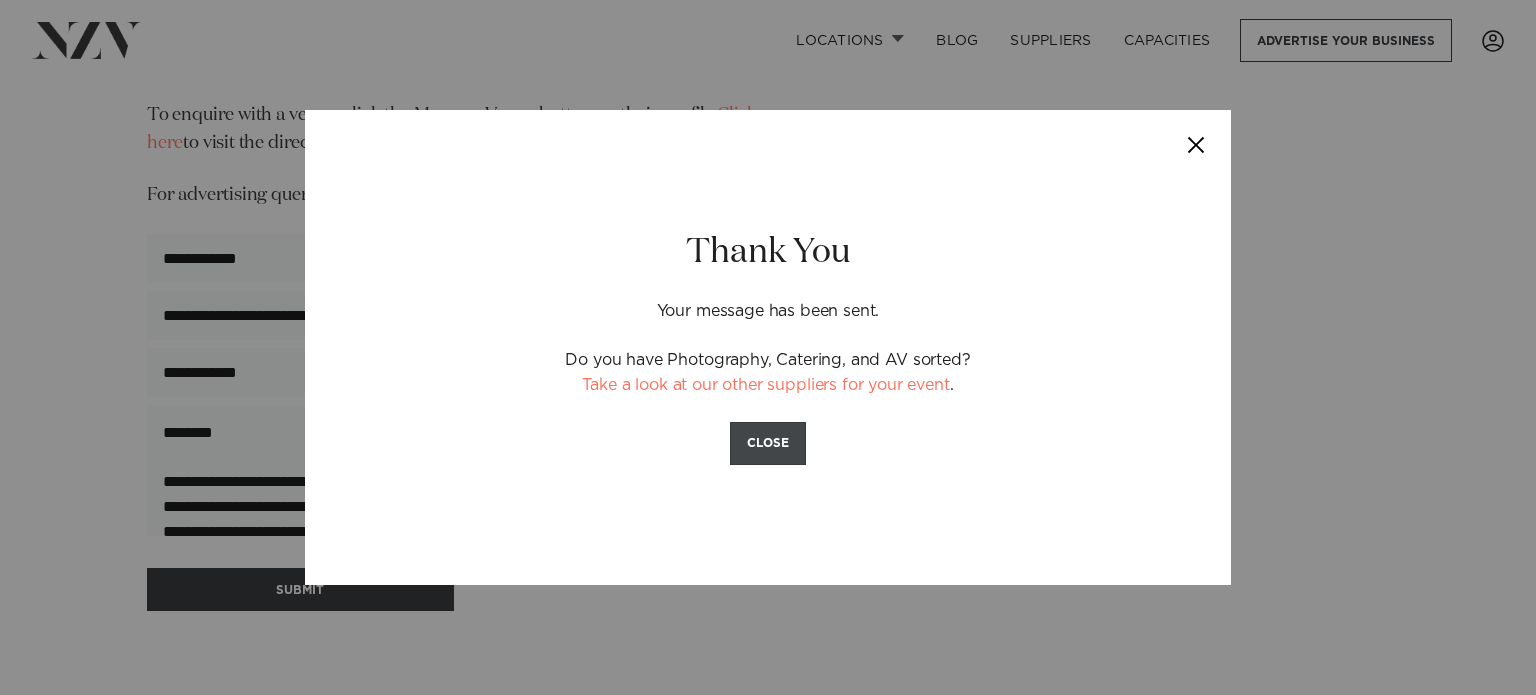 click on "CLOSE" at bounding box center [768, 443] 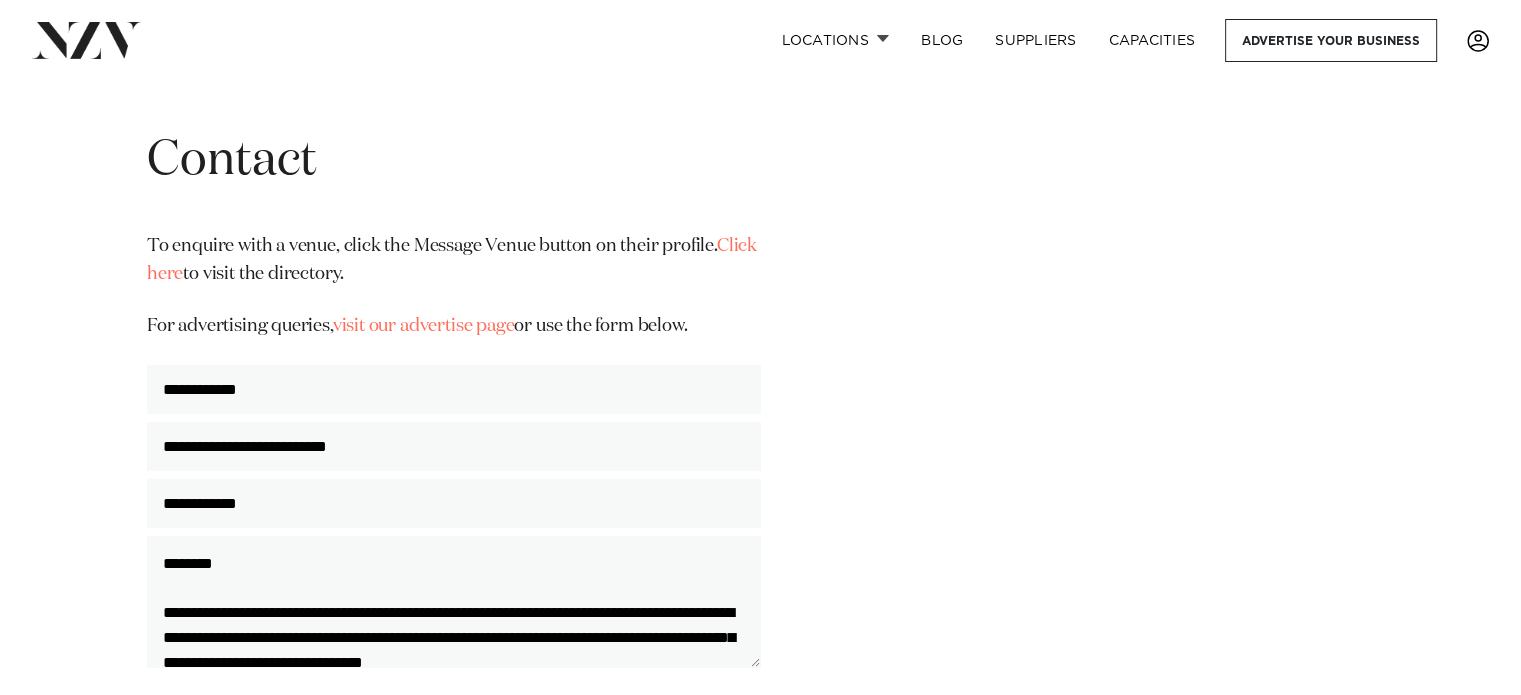 scroll, scrollTop: 0, scrollLeft: 0, axis: both 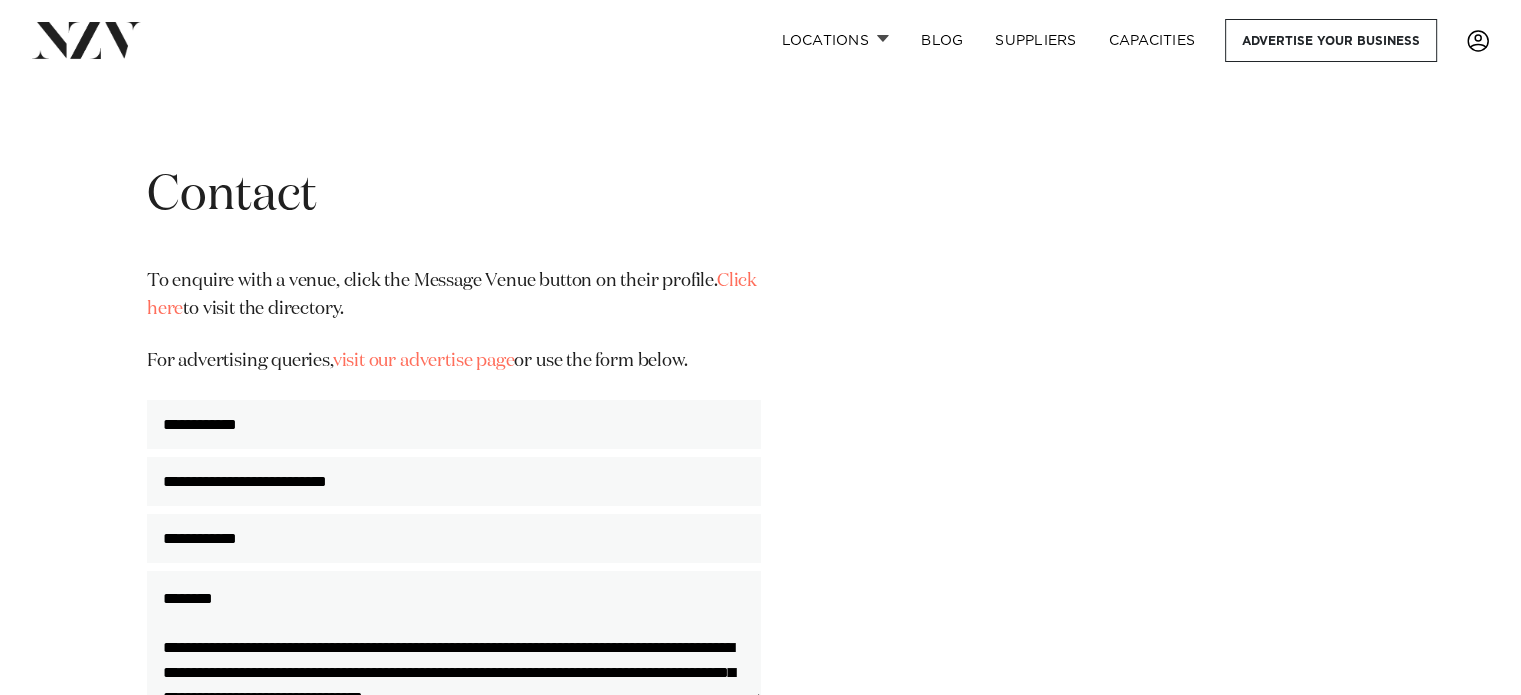 click at bounding box center (1478, 41) 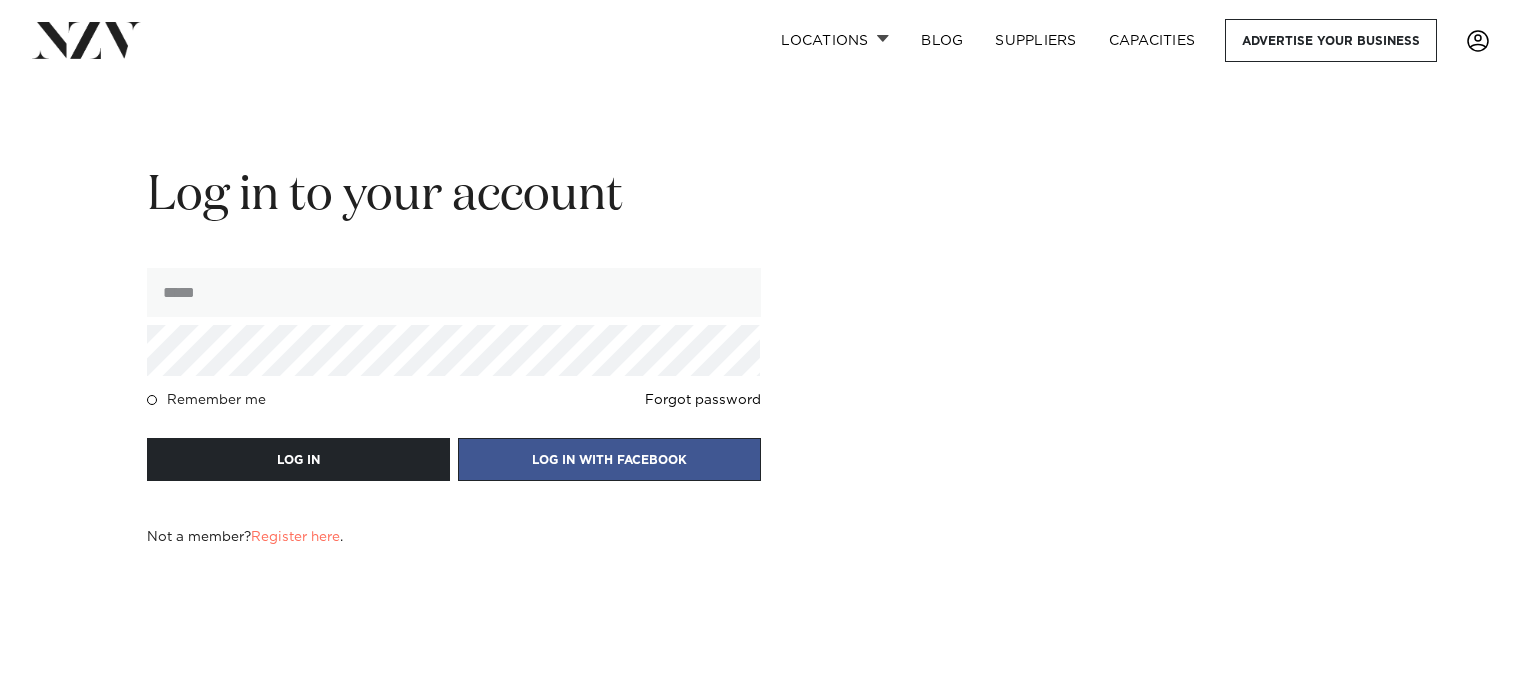scroll, scrollTop: 0, scrollLeft: 0, axis: both 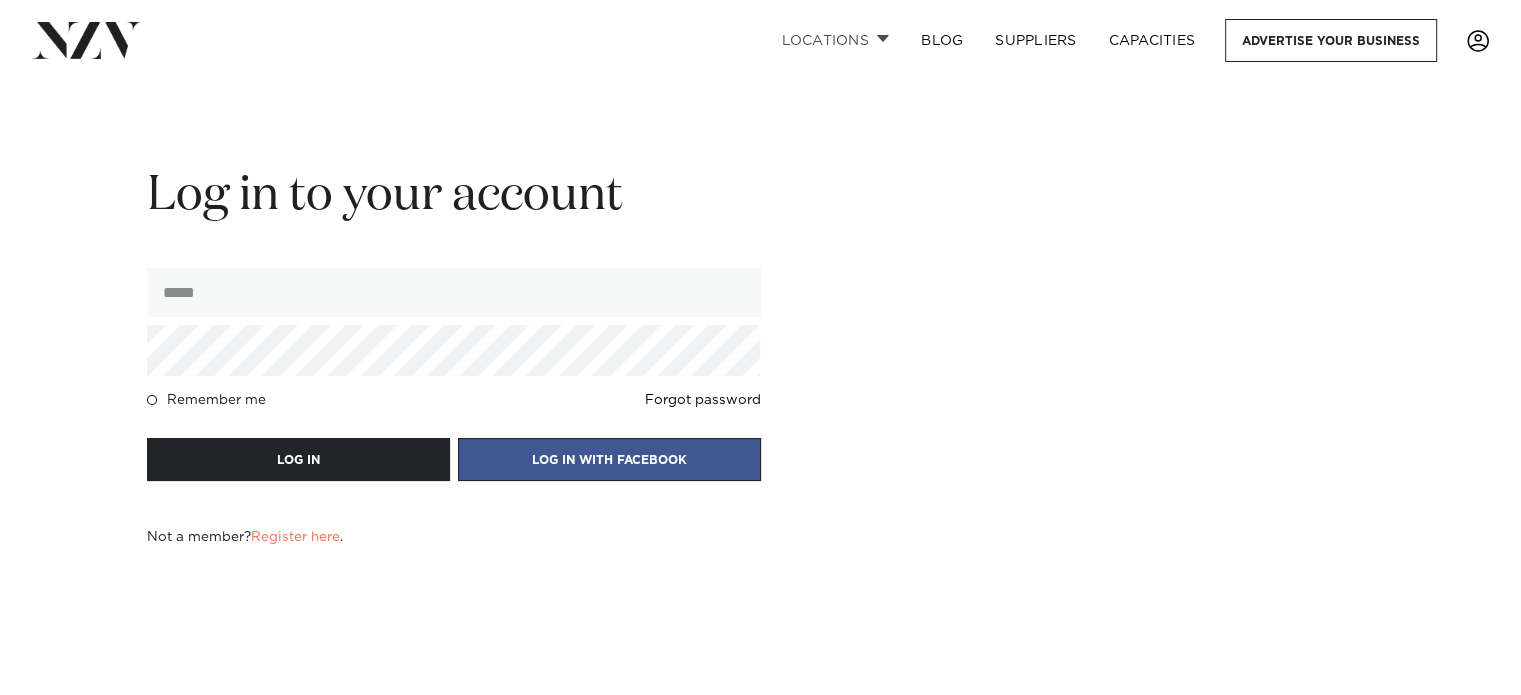 click on "Locations" at bounding box center [835, 40] 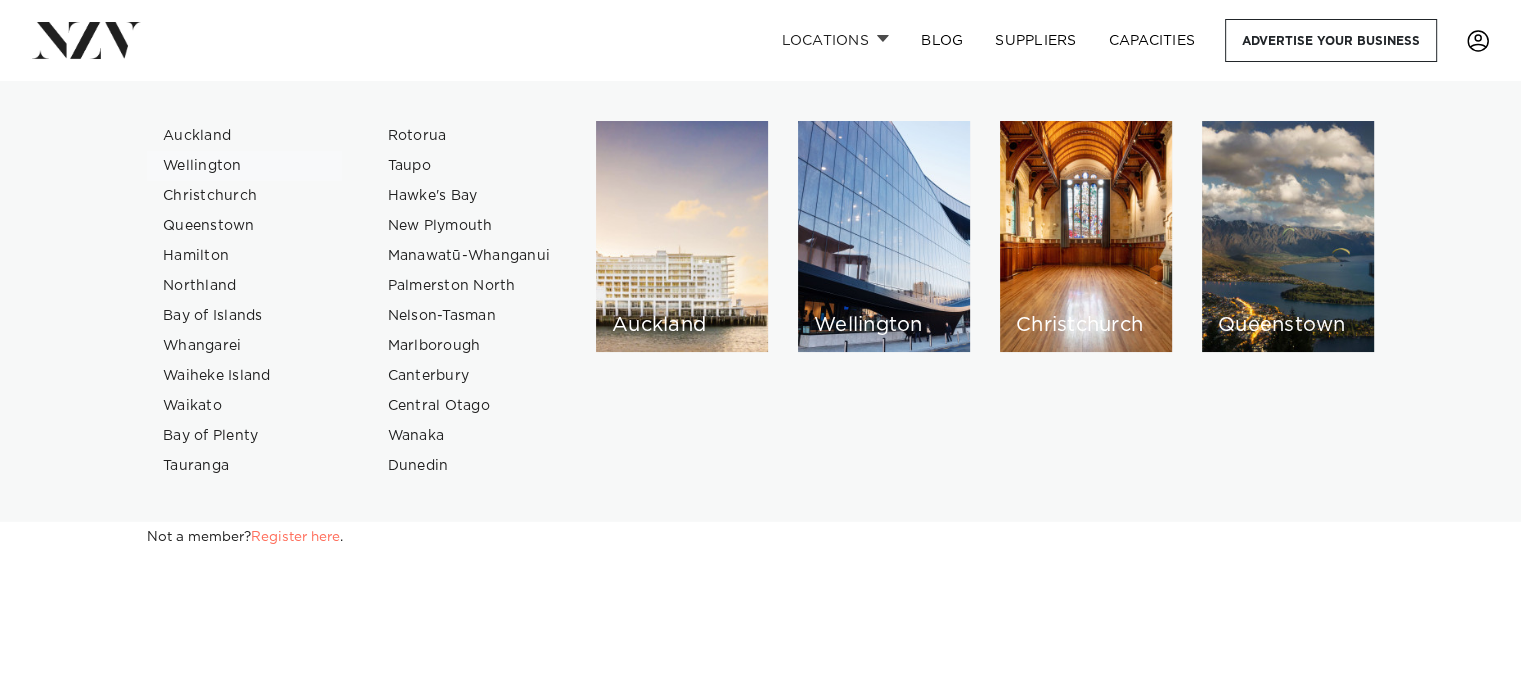 click on "Wellington" at bounding box center [244, 166] 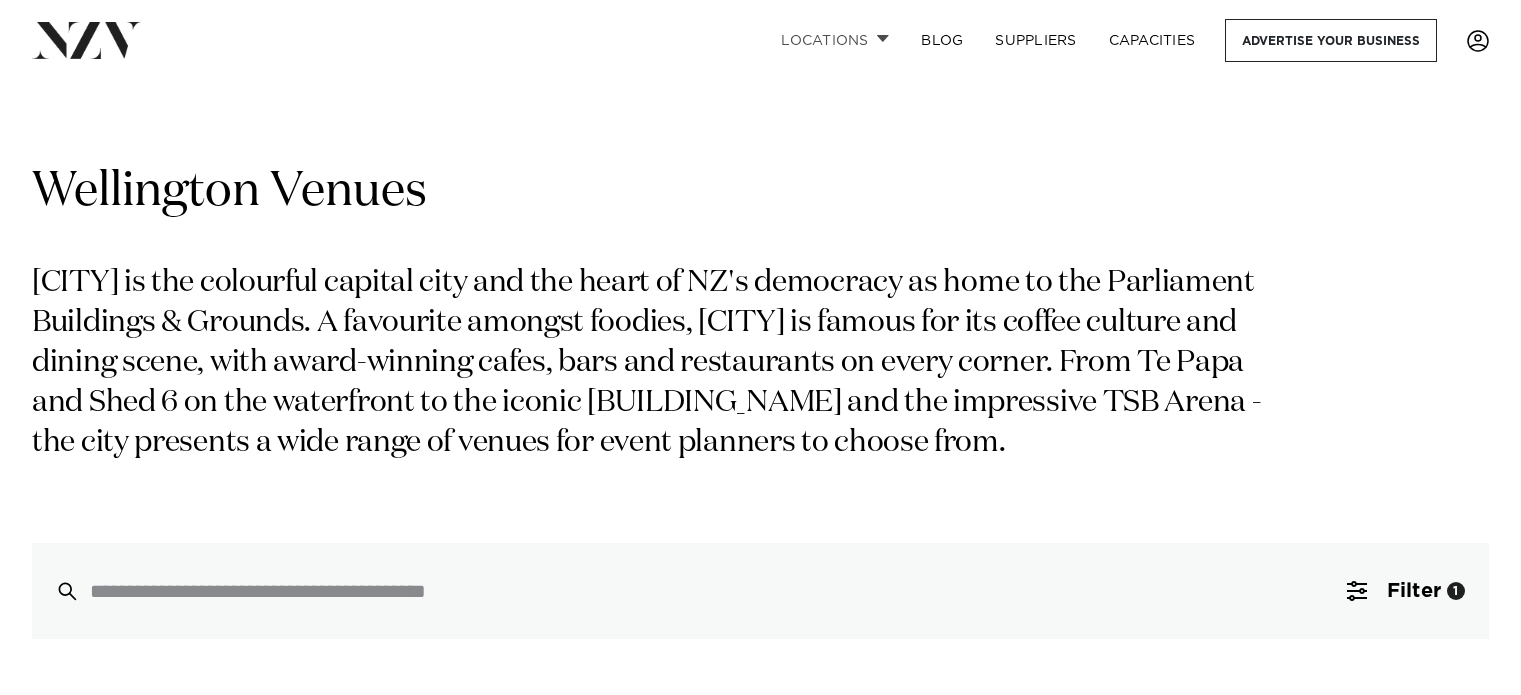 scroll, scrollTop: 0, scrollLeft: 0, axis: both 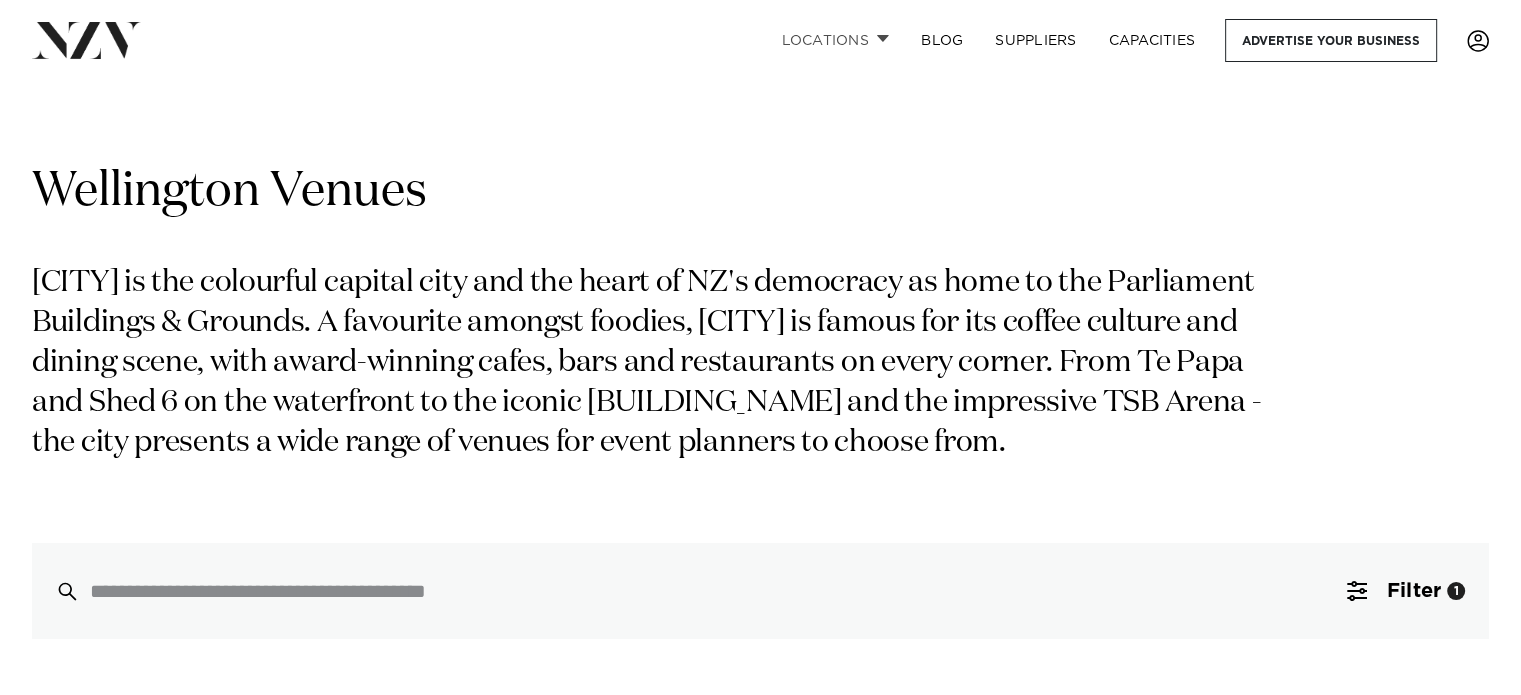 click at bounding box center (883, 38) 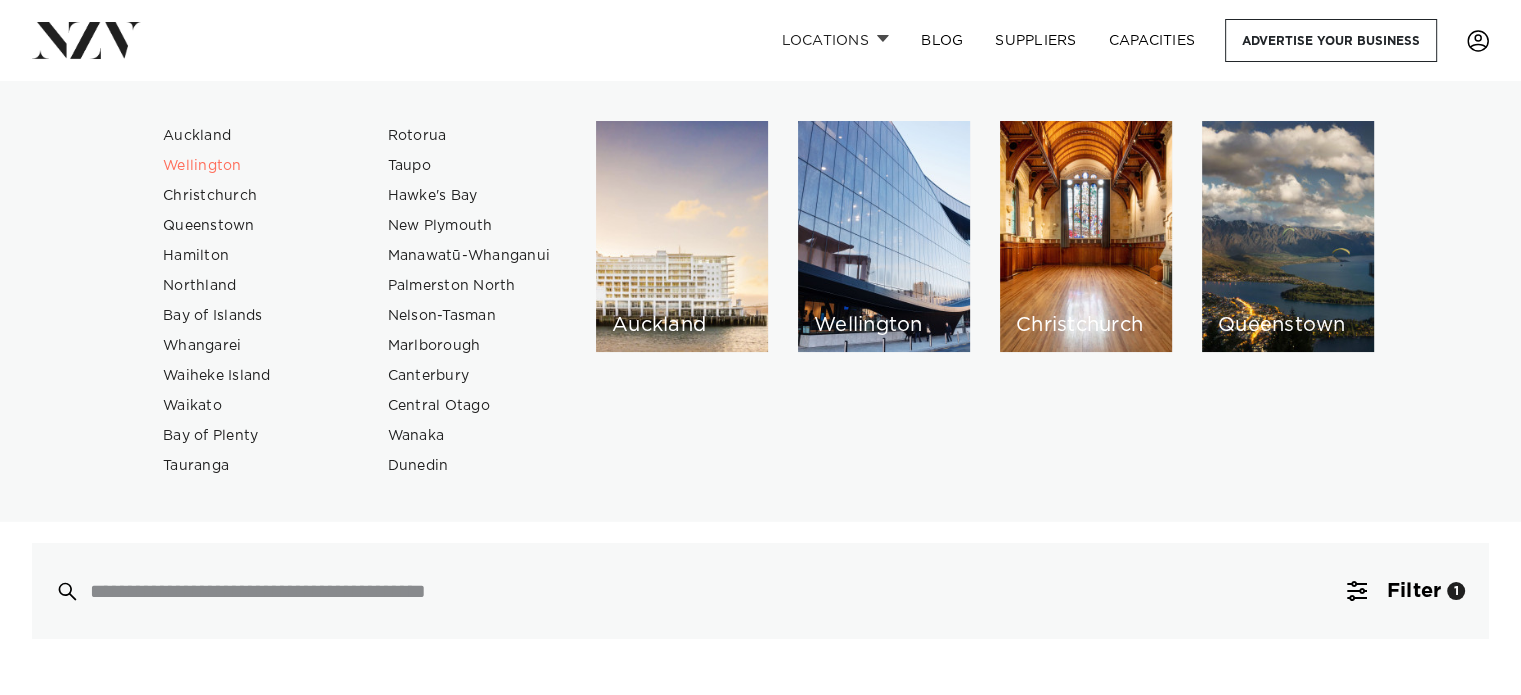 click on "Locations" at bounding box center [835, 40] 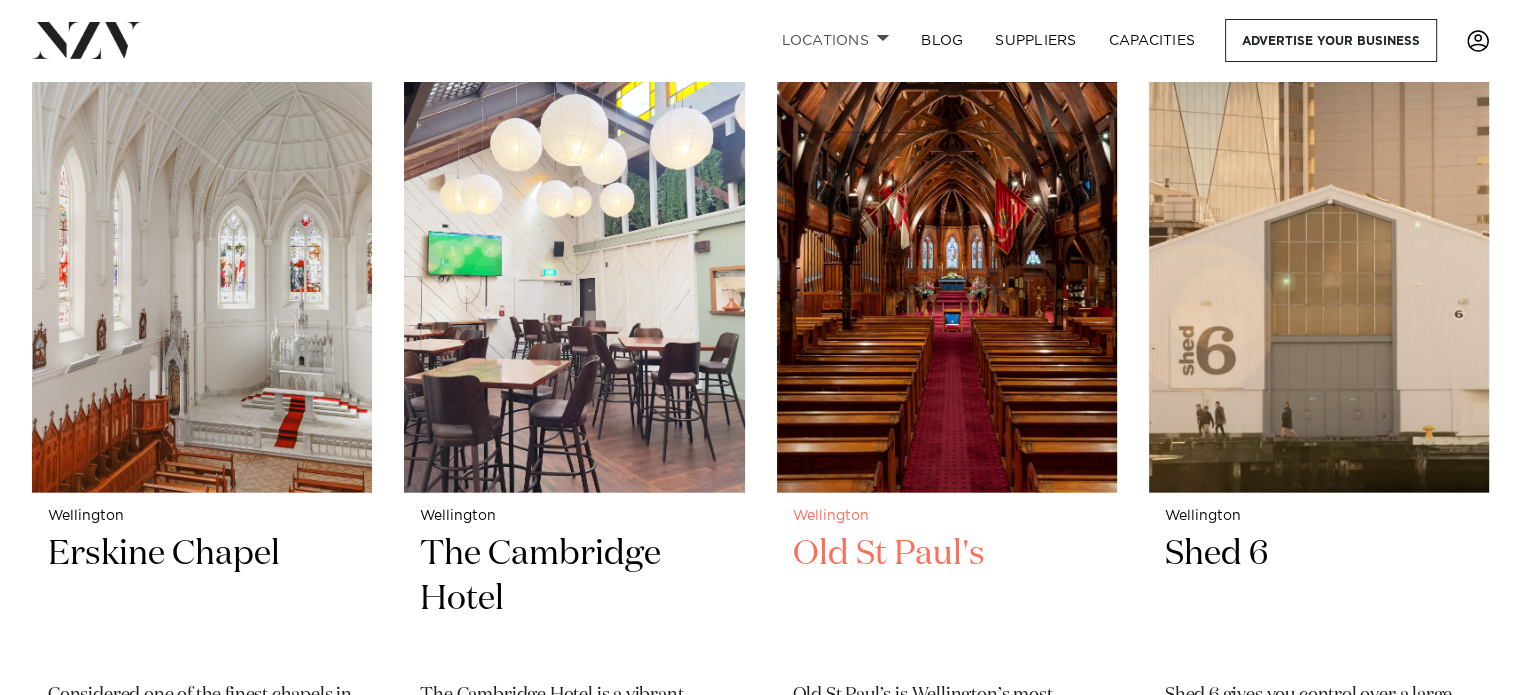scroll, scrollTop: 4333, scrollLeft: 0, axis: vertical 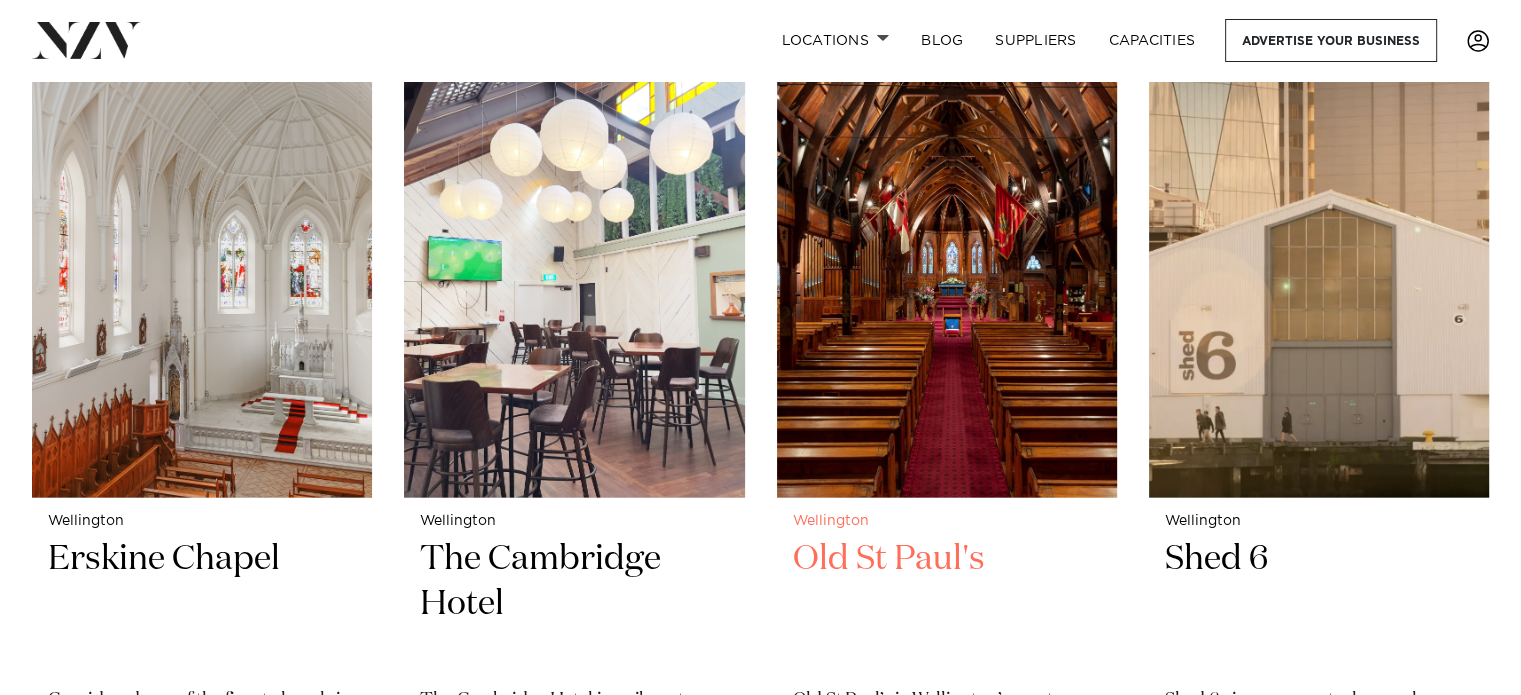 click at bounding box center (947, 269) 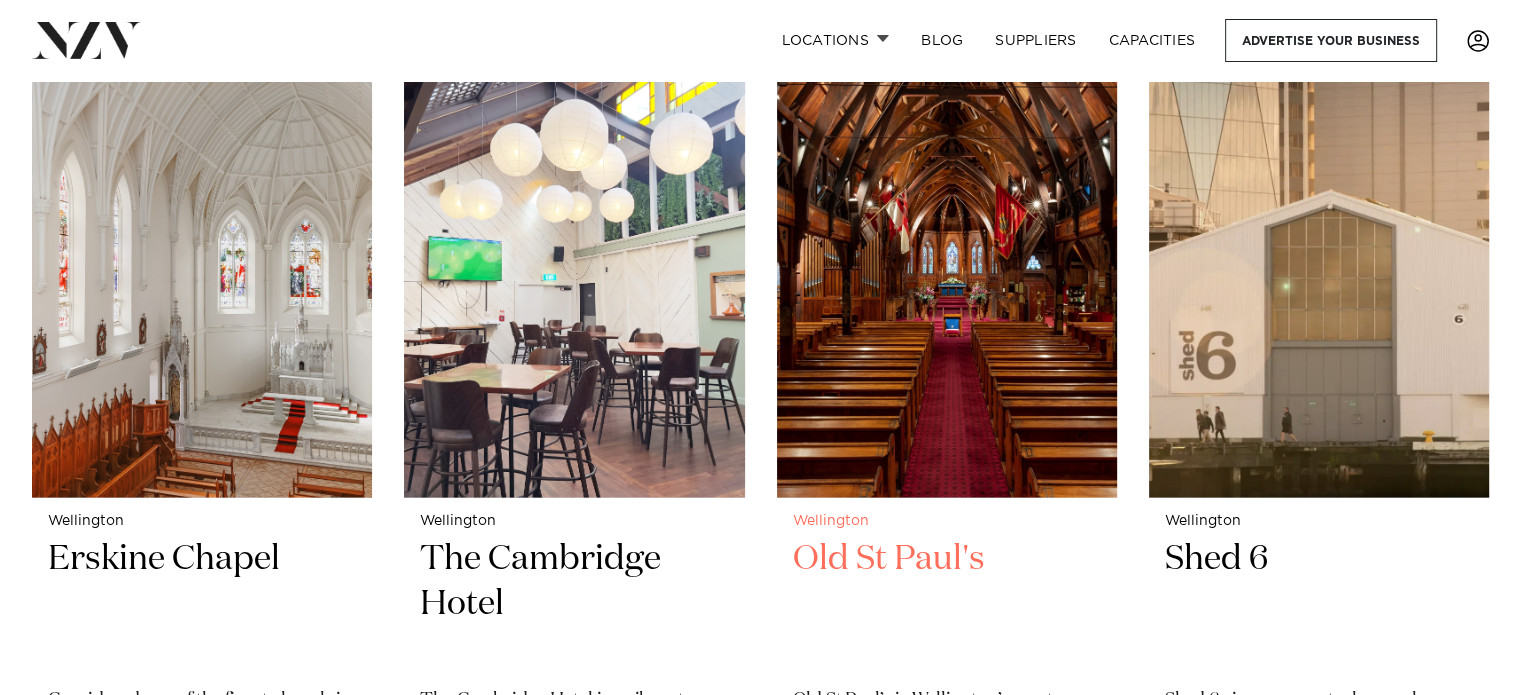 scroll, scrollTop: 4312, scrollLeft: 0, axis: vertical 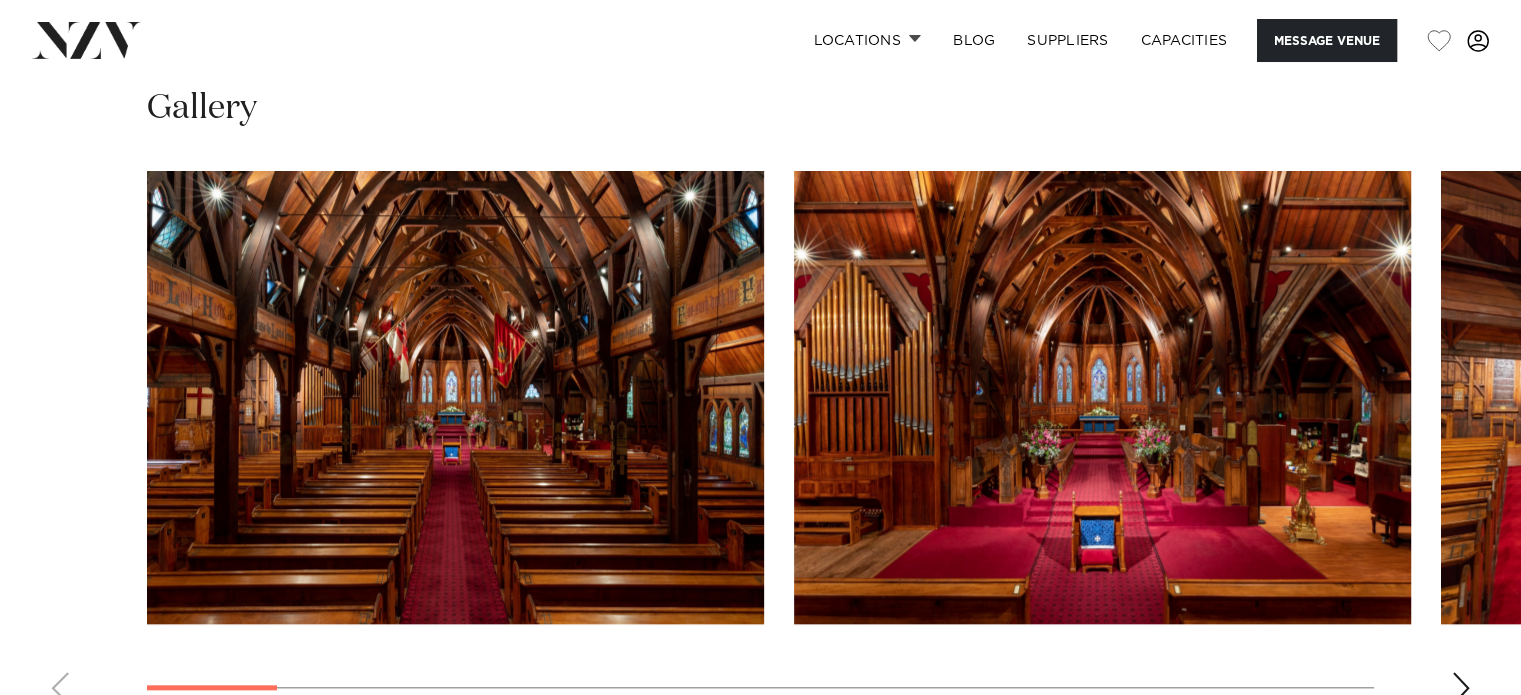 click at bounding box center (1461, 688) 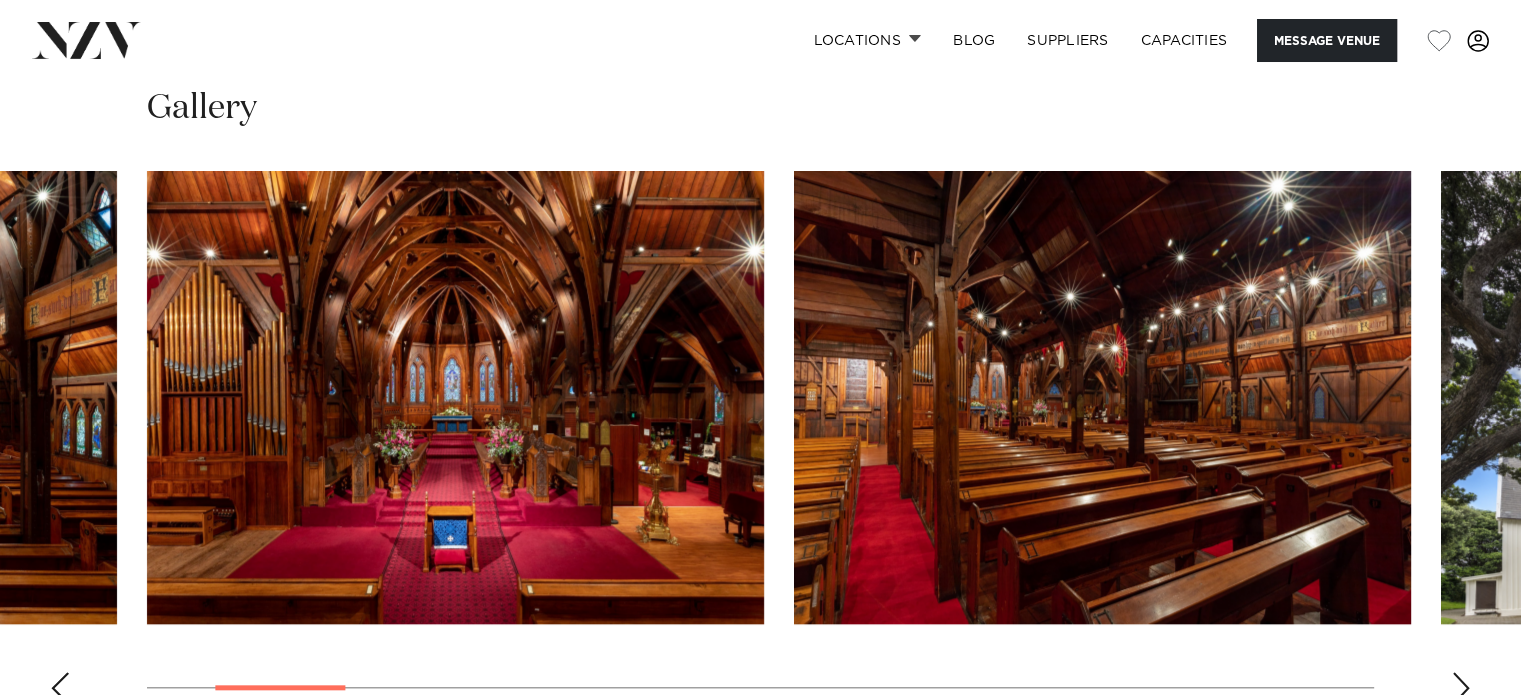 click at bounding box center (1461, 688) 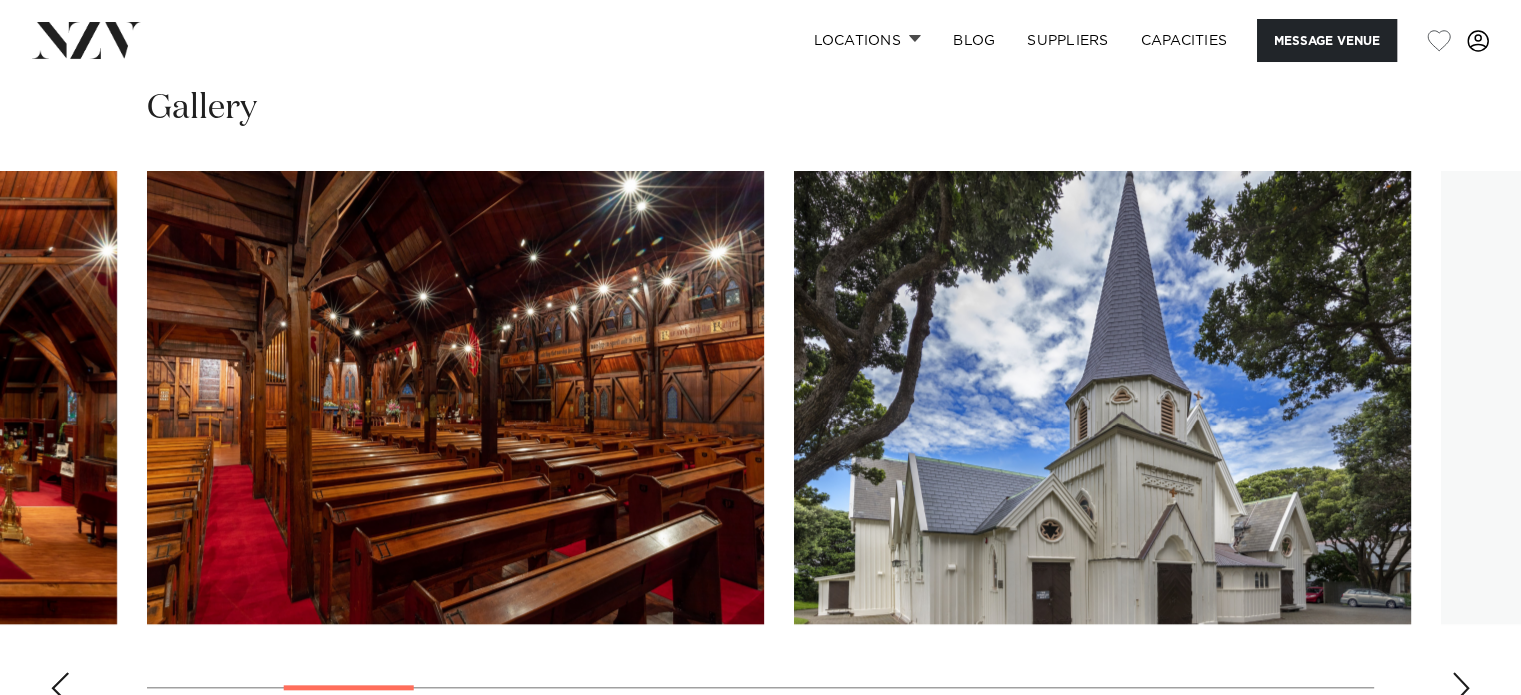 click at bounding box center (1461, 688) 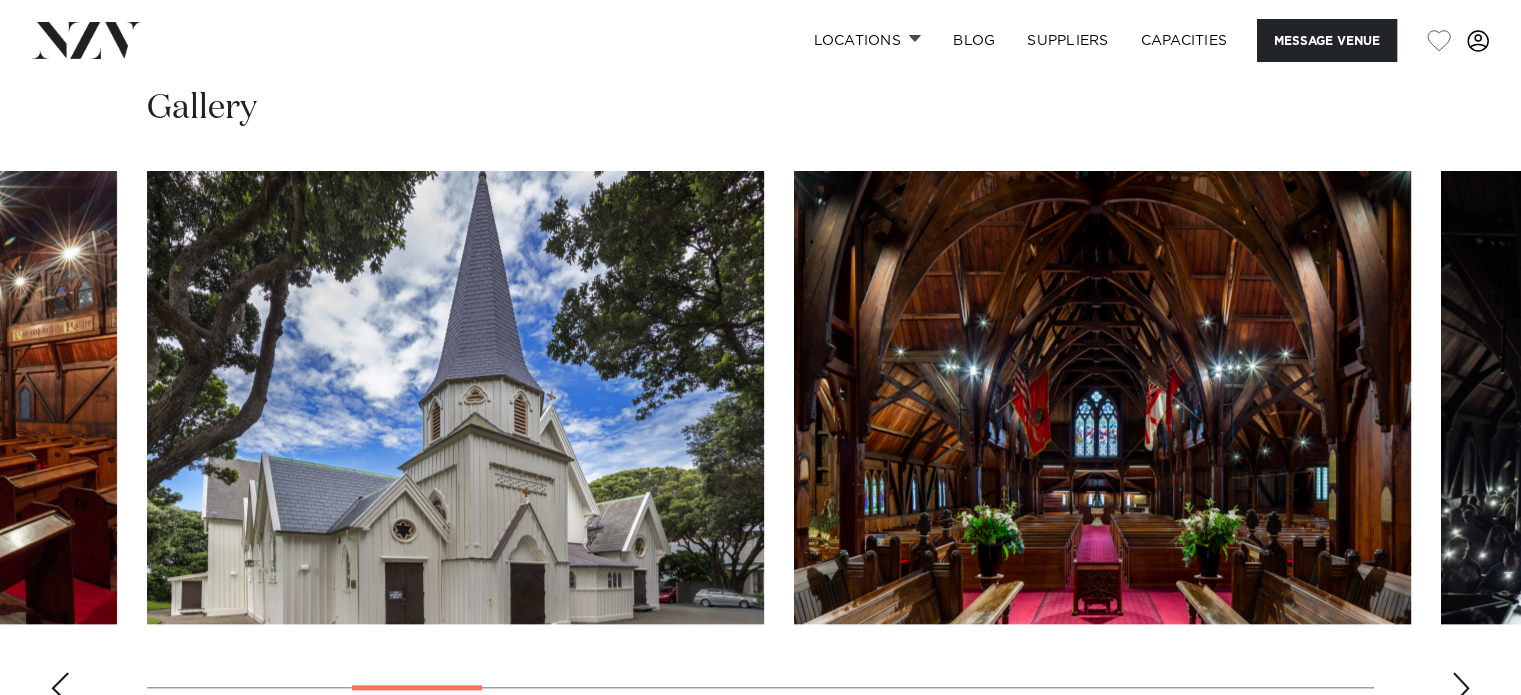 click at bounding box center (1461, 688) 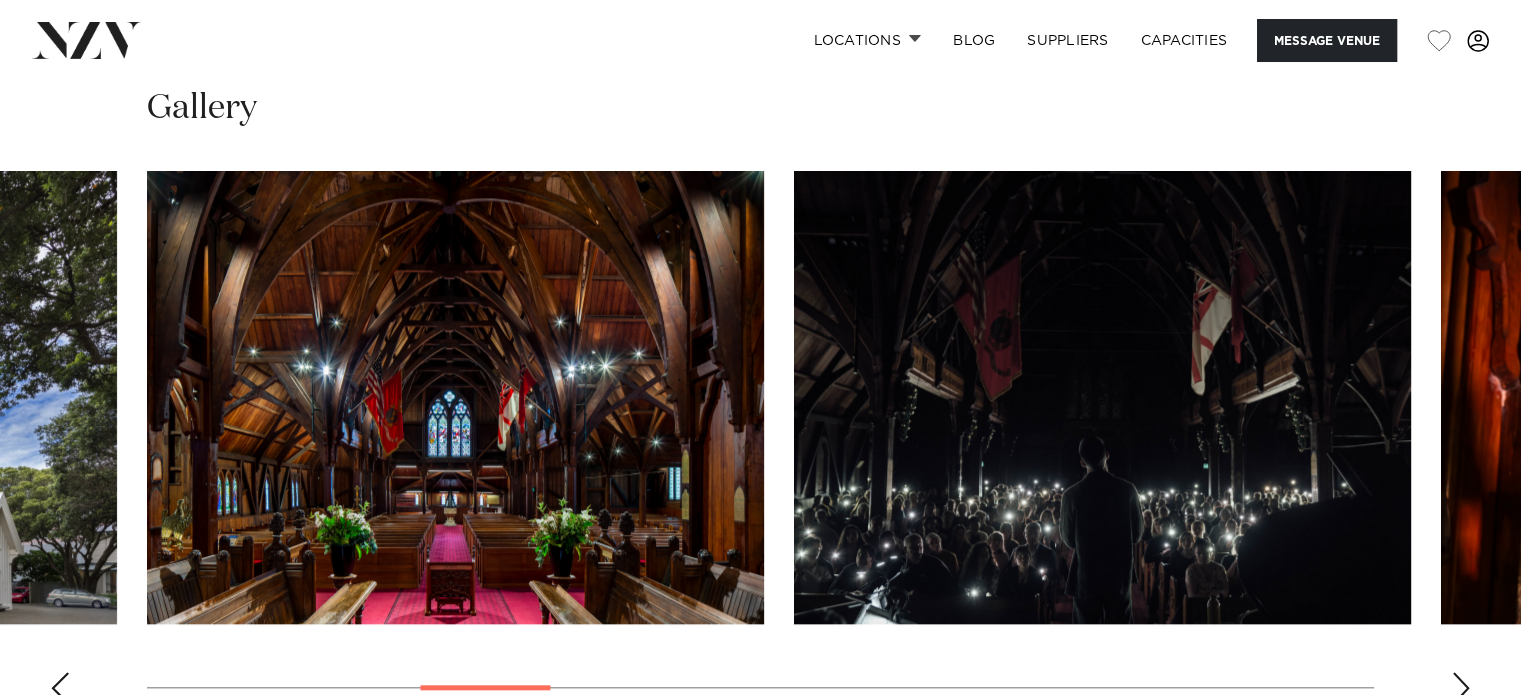 click at bounding box center (1461, 688) 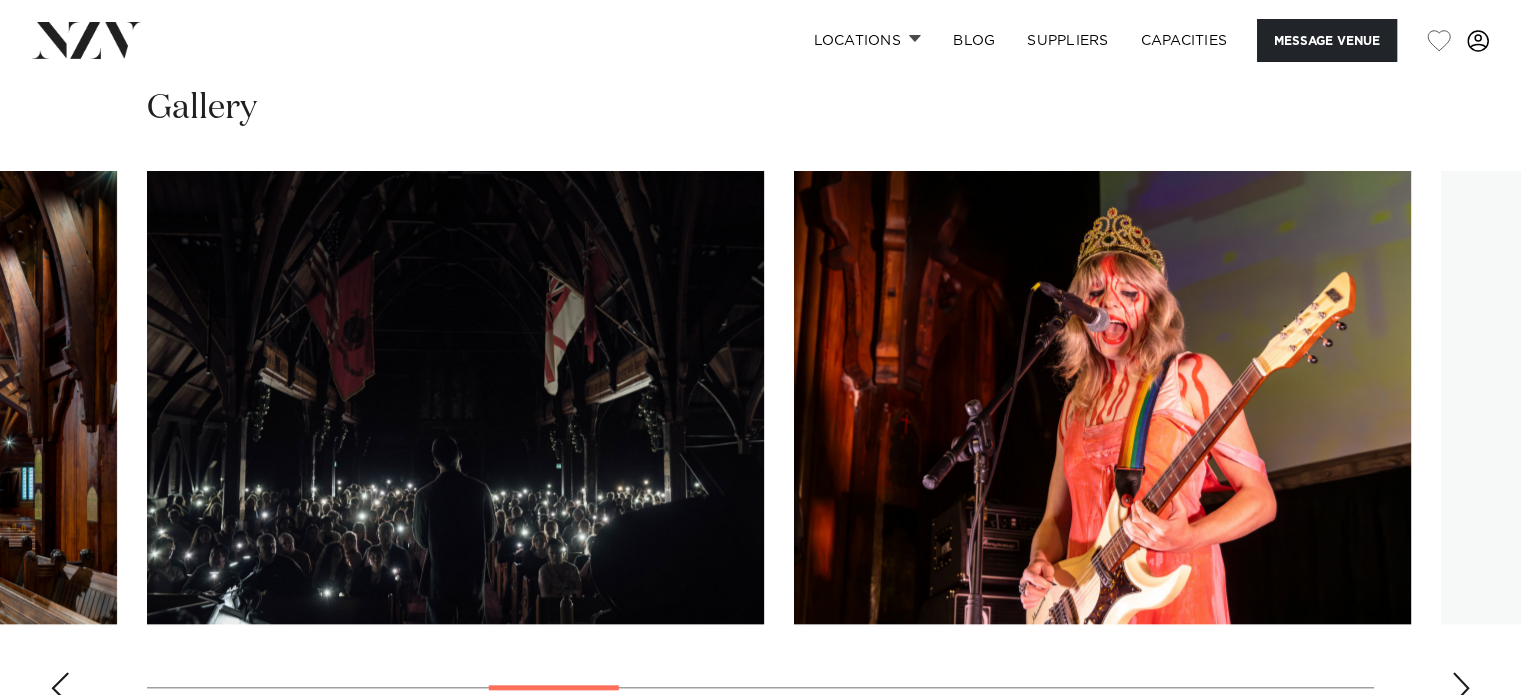 click at bounding box center [1461, 688] 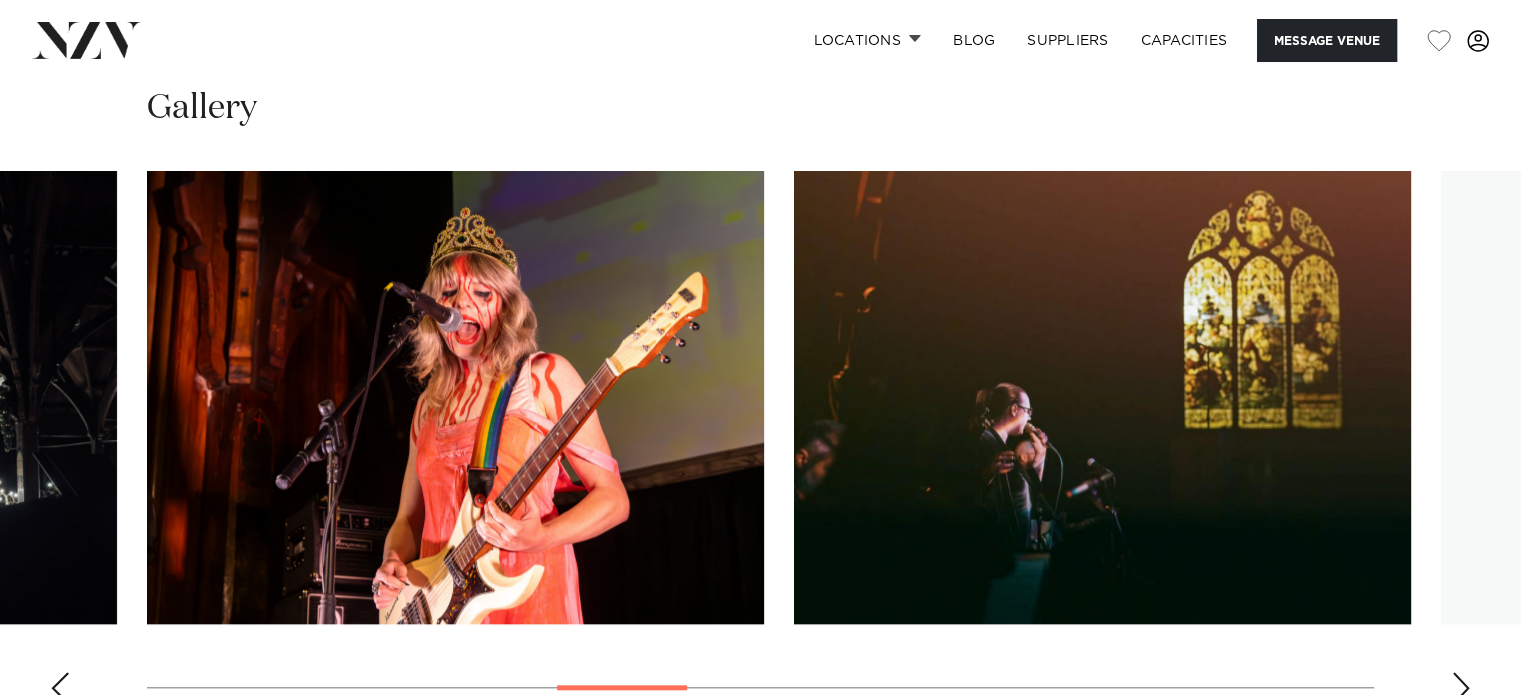 click at bounding box center [1461, 688] 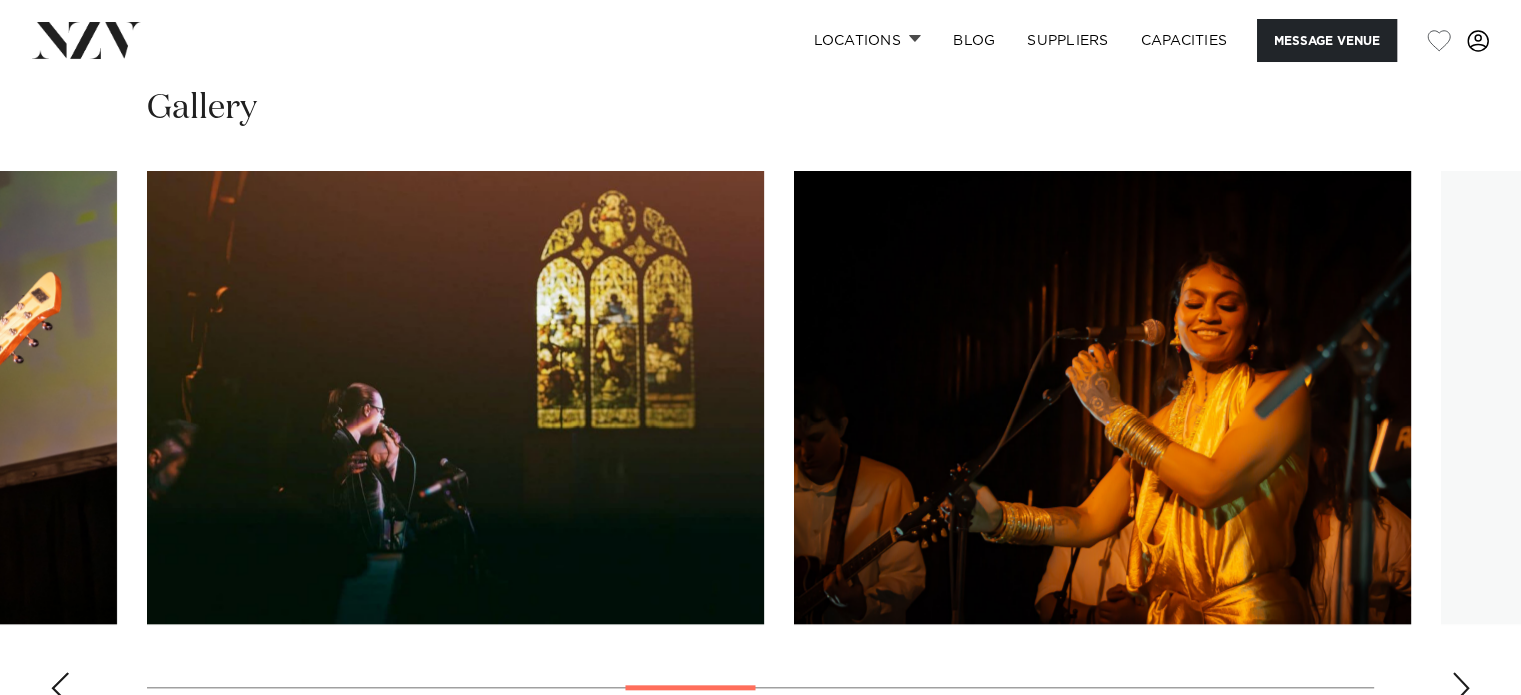 click at bounding box center (1461, 688) 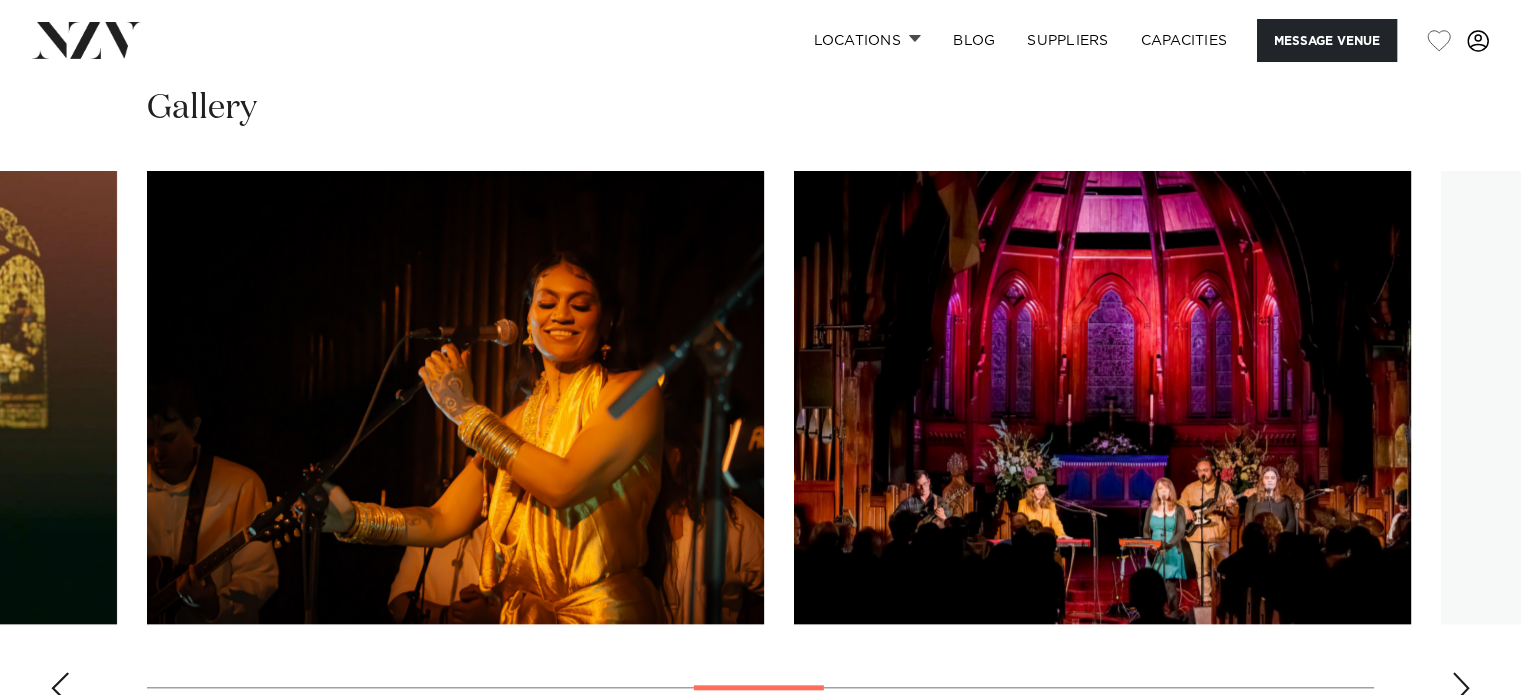 click at bounding box center [1461, 688] 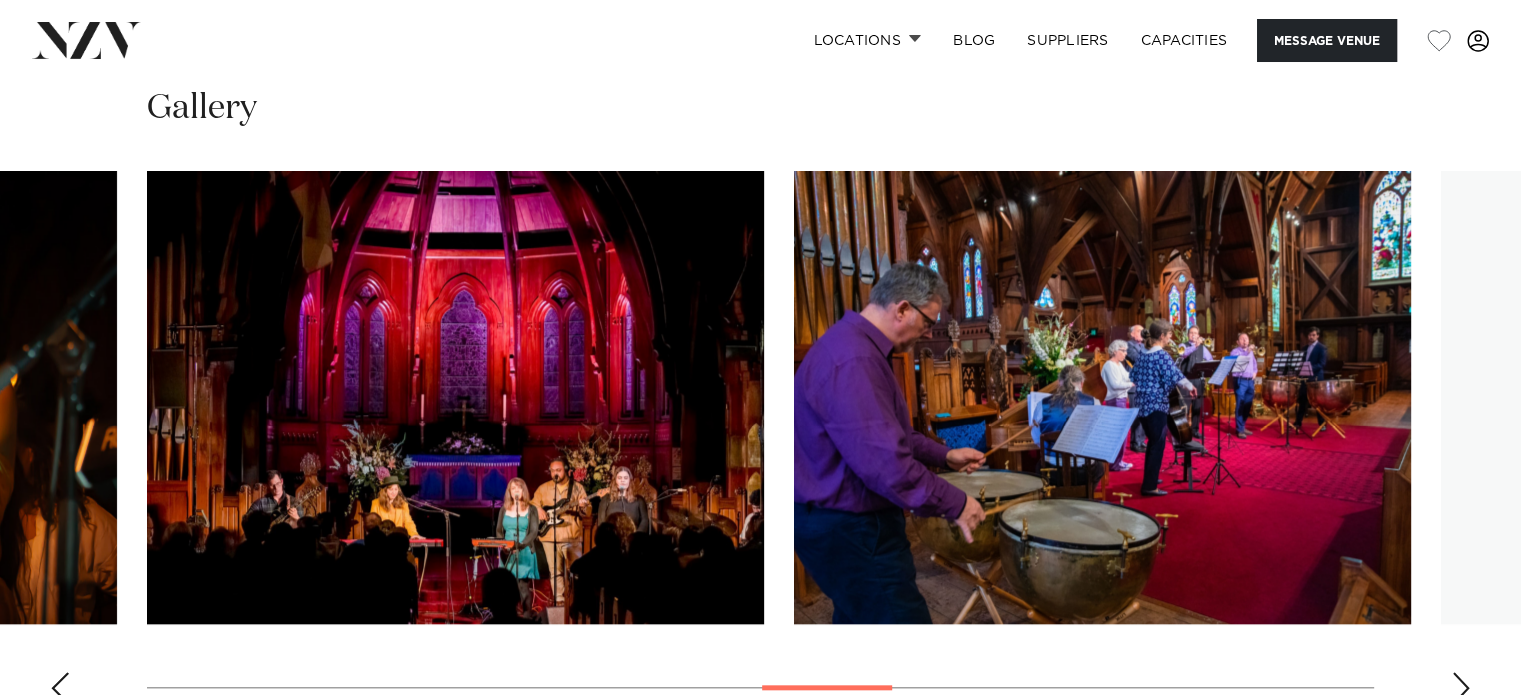 click at bounding box center (1461, 688) 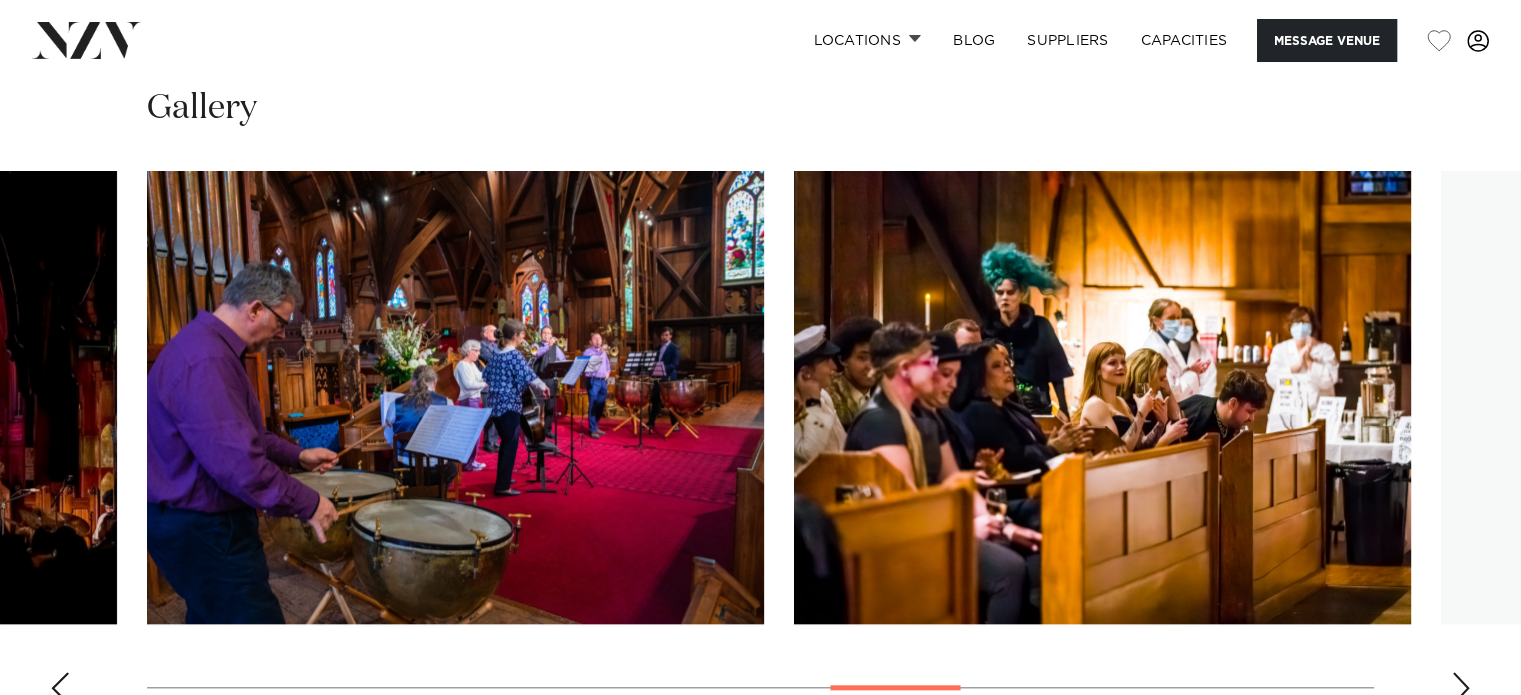 click at bounding box center (1461, 688) 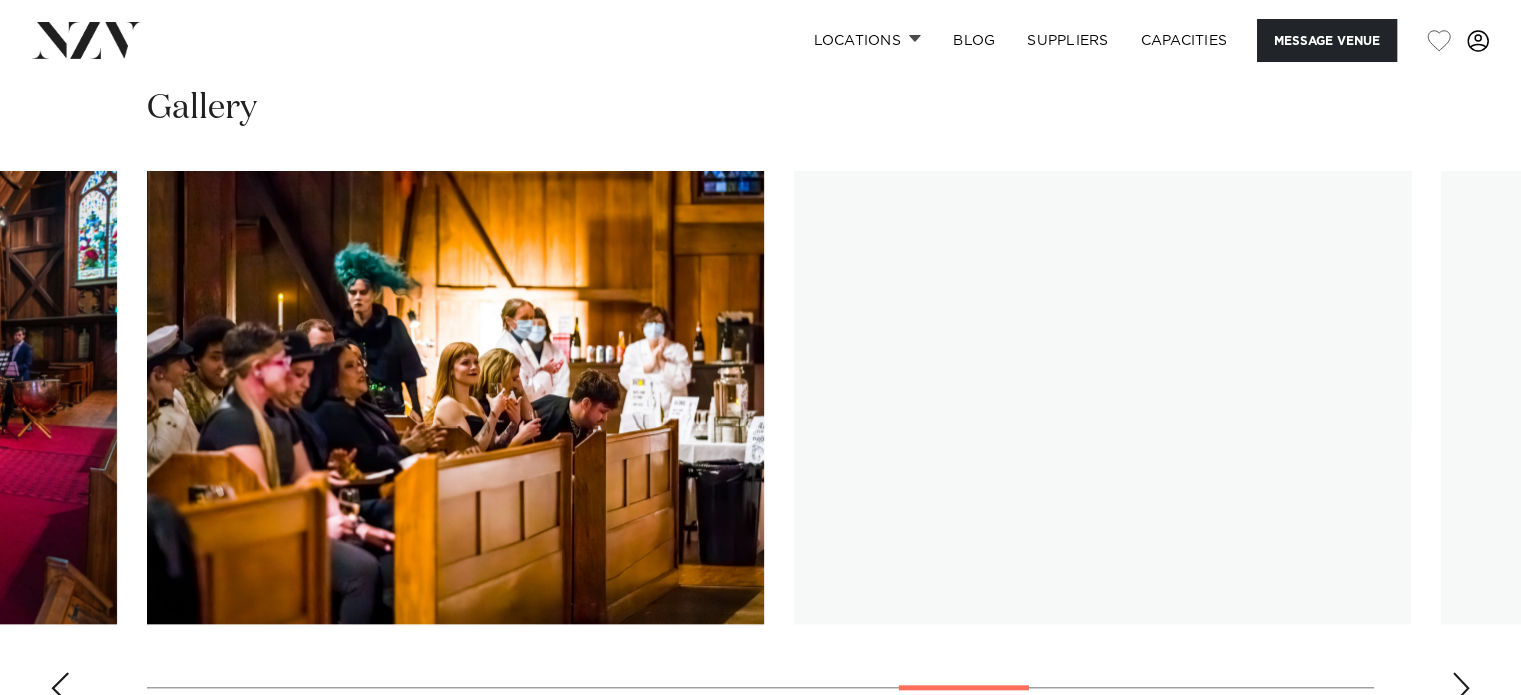 click at bounding box center (1461, 688) 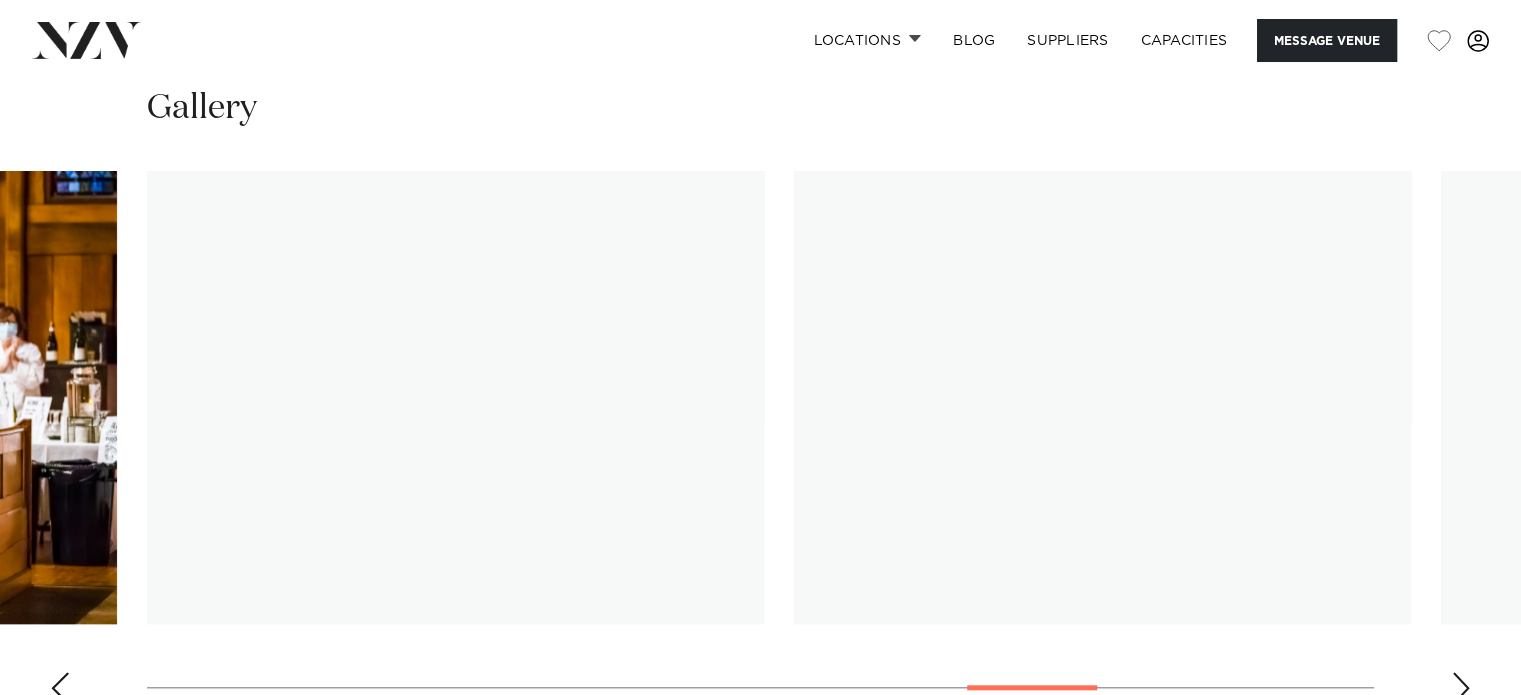 click at bounding box center [1461, 688] 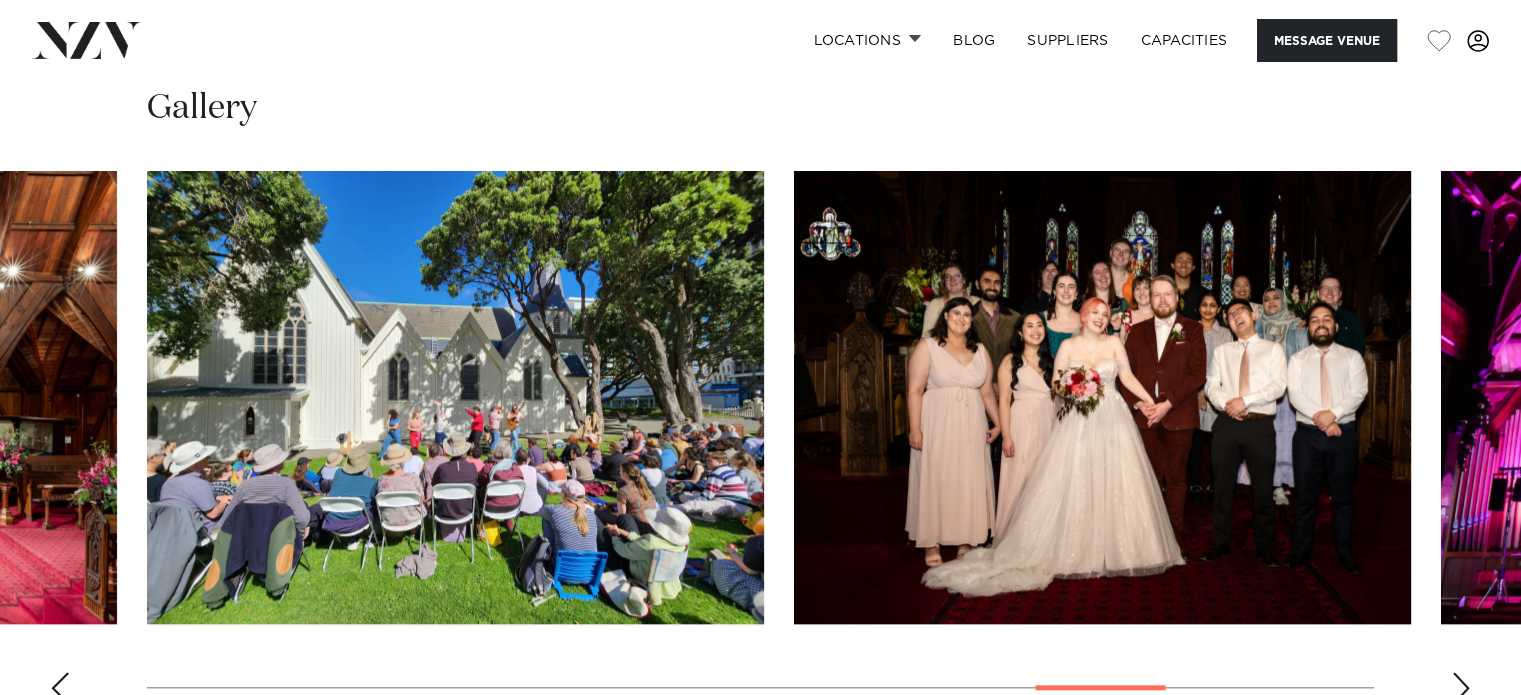 click at bounding box center (1461, 688) 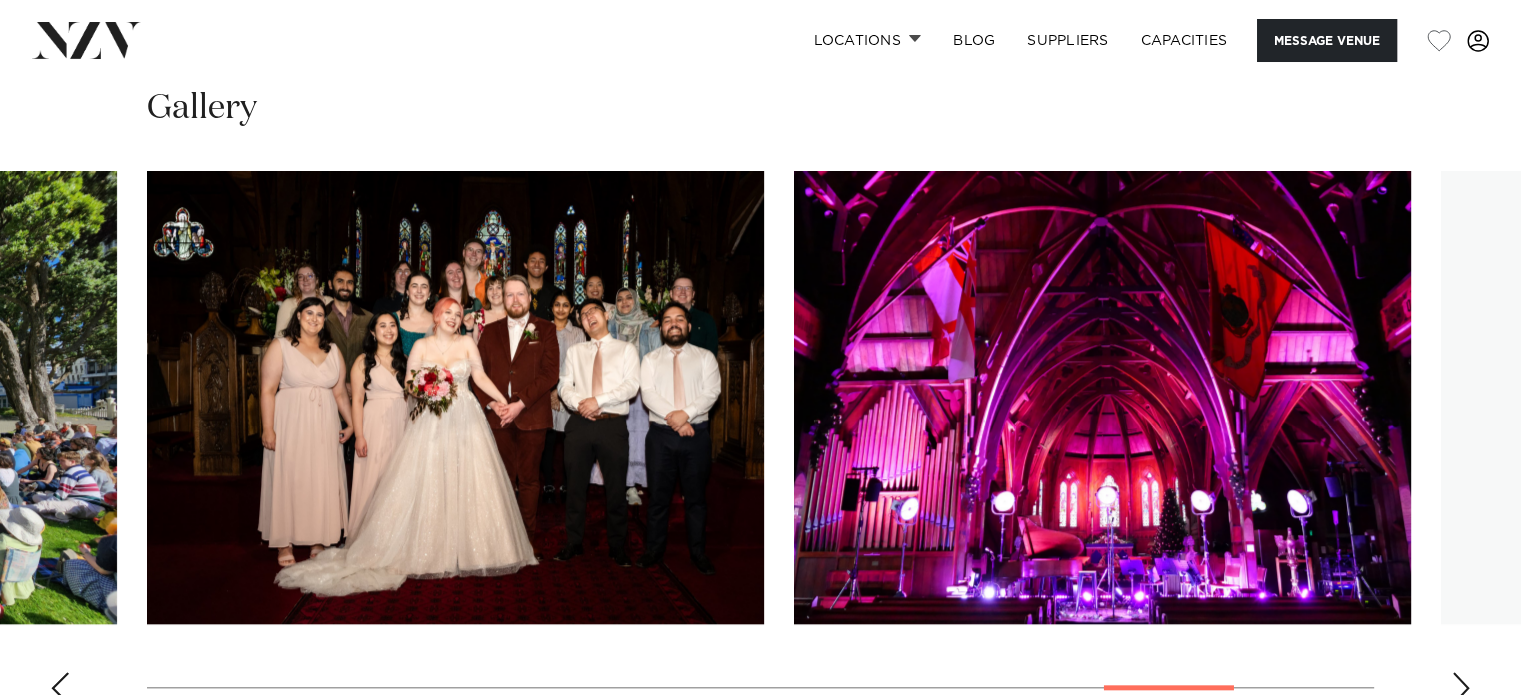 click at bounding box center [1461, 688] 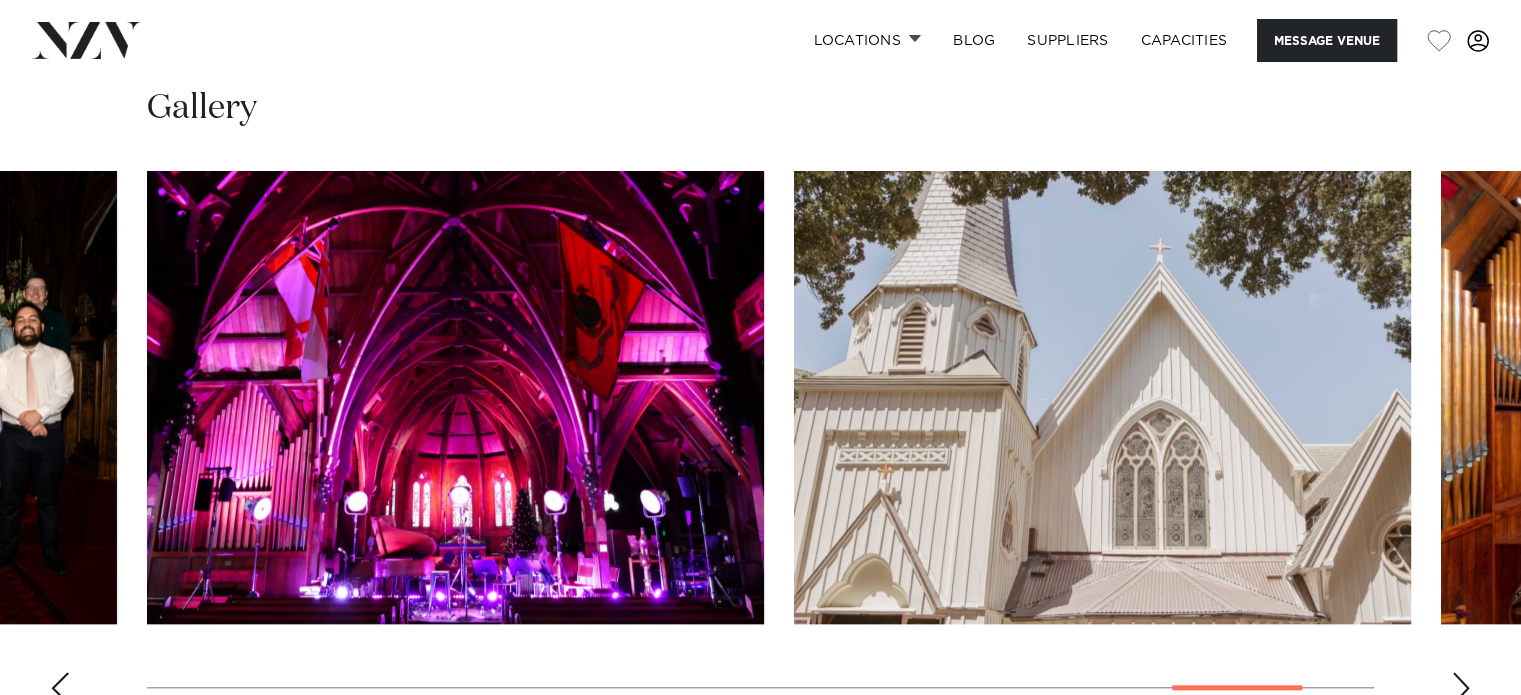 click at bounding box center (1461, 688) 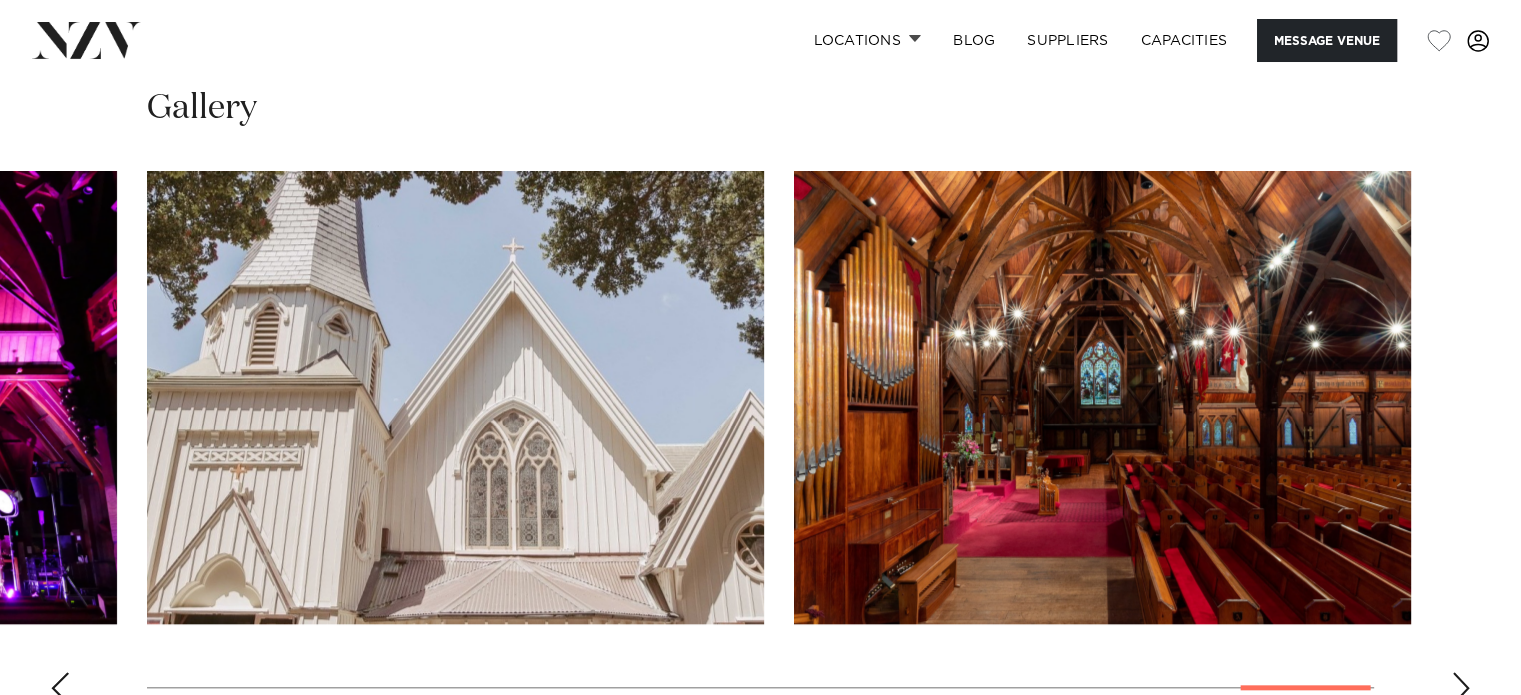 click at bounding box center (1461, 688) 